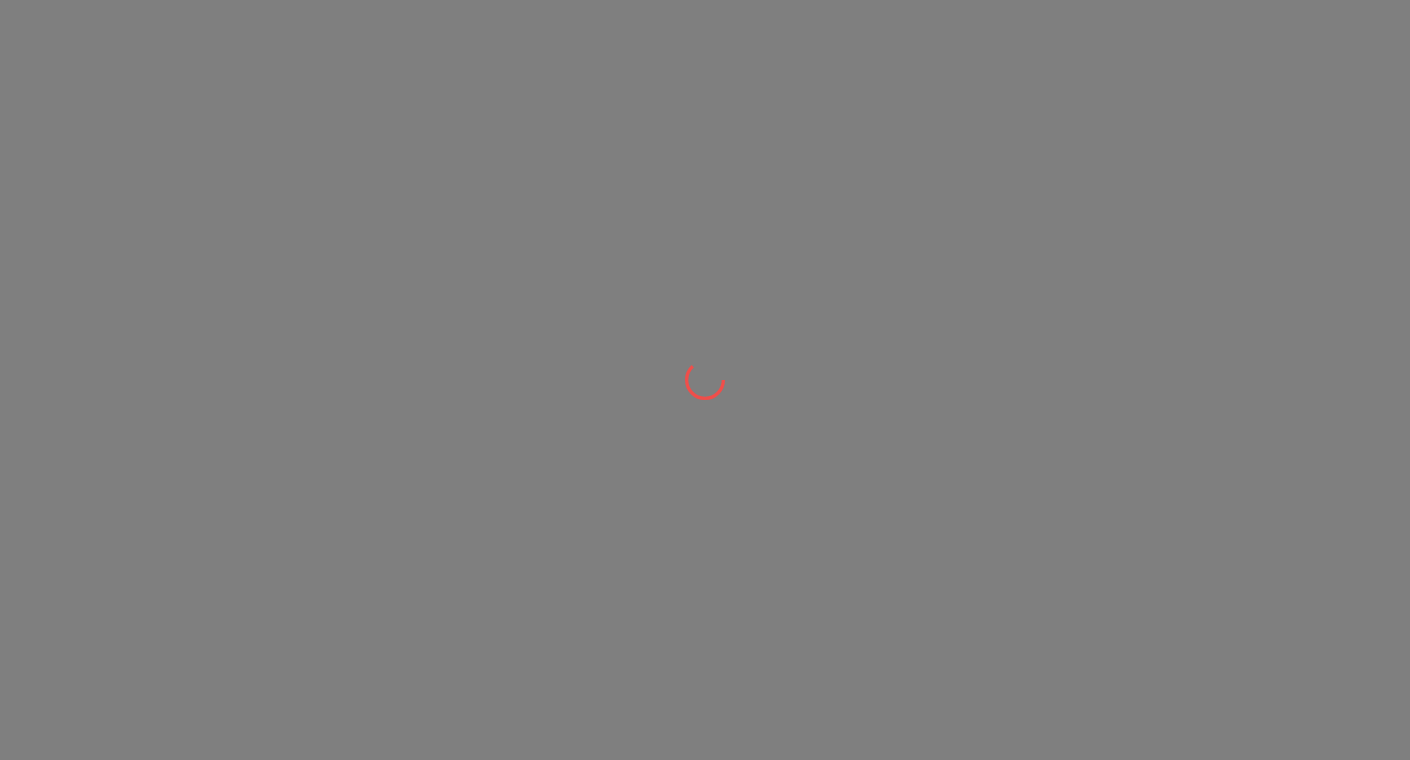 scroll, scrollTop: 0, scrollLeft: 0, axis: both 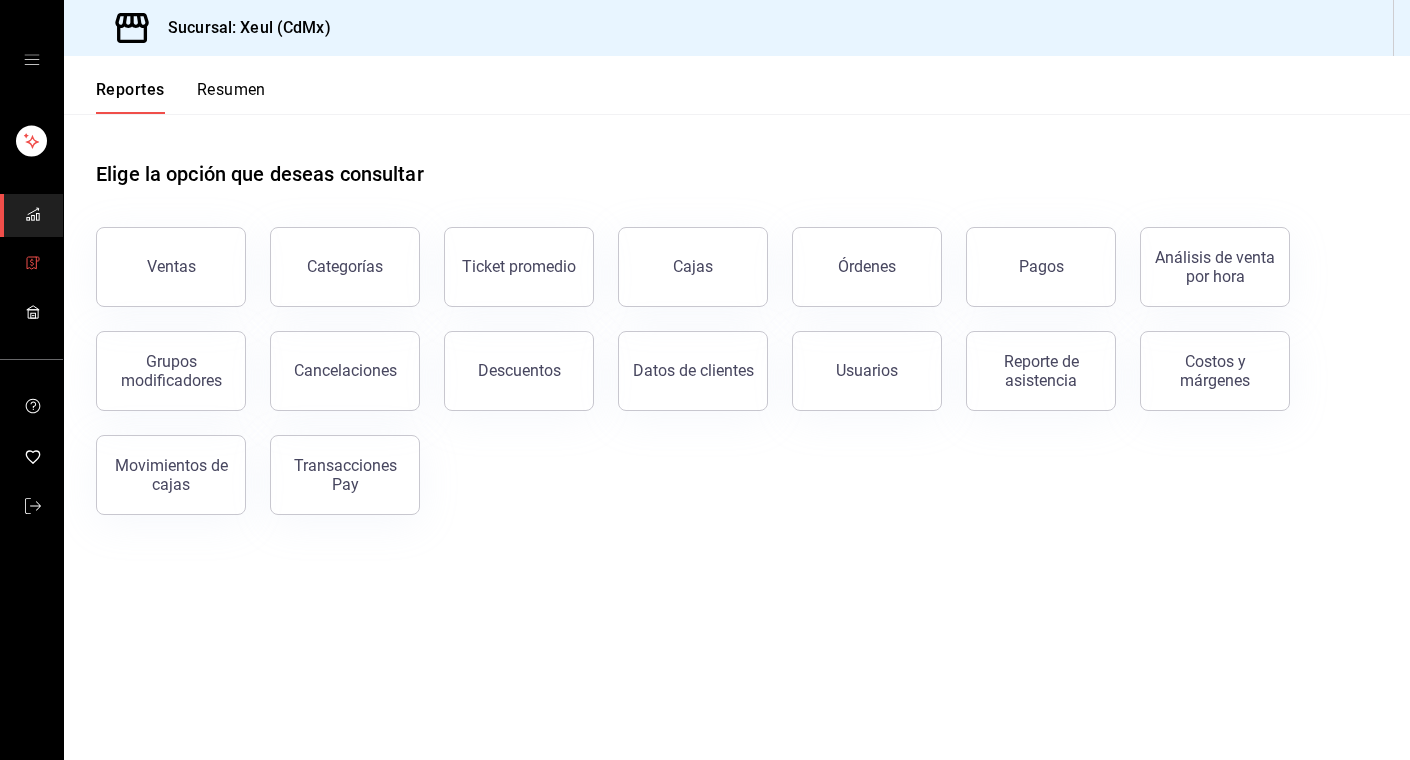 click 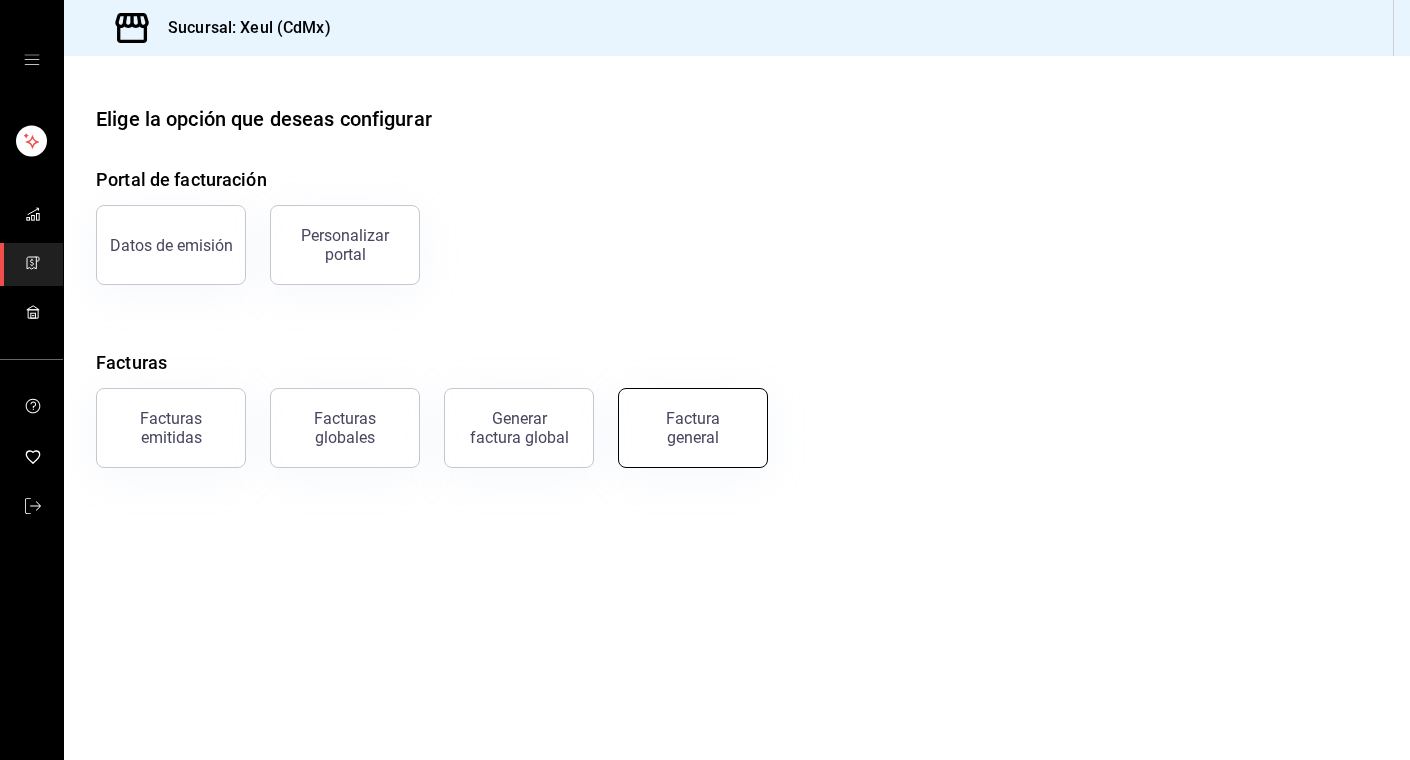 click on "Factura general" at bounding box center (693, 428) 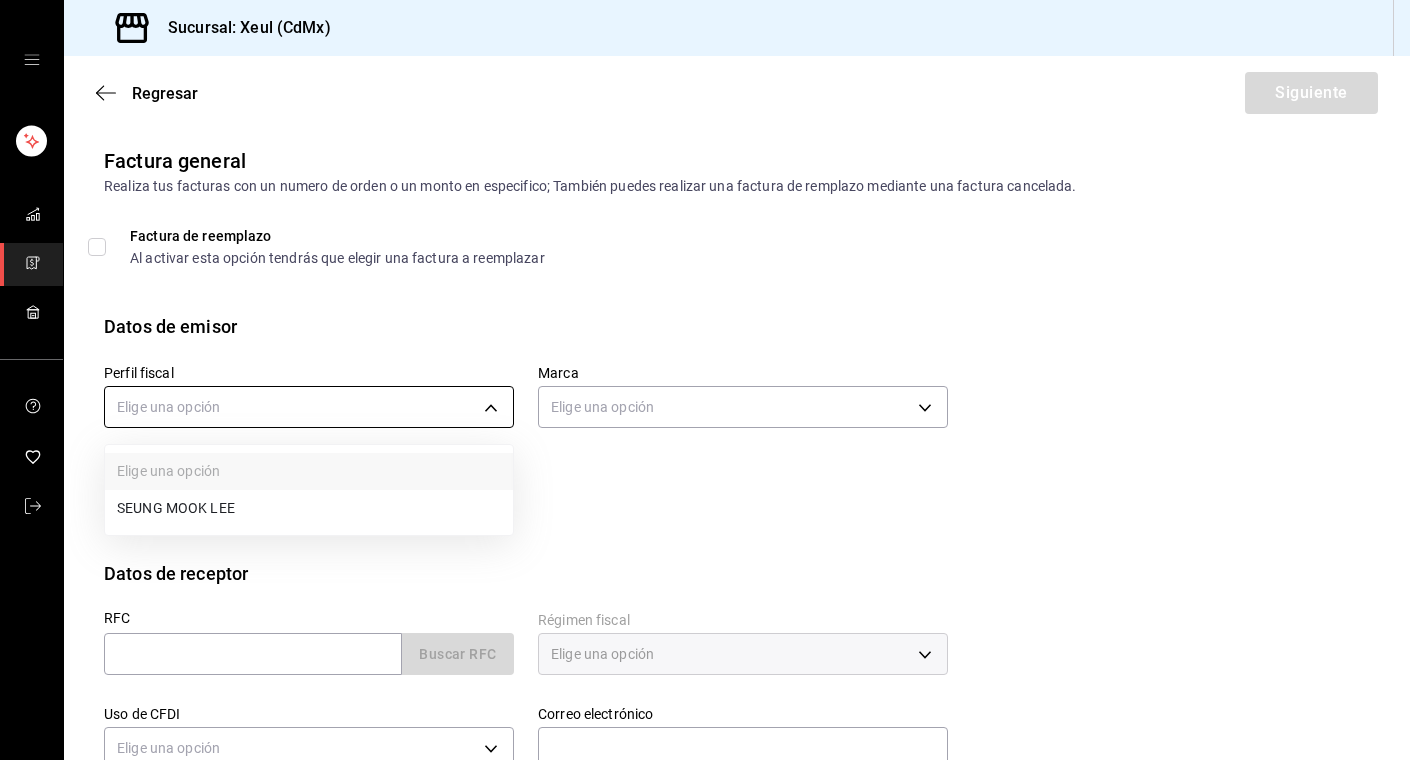 click on "Sucursal: Xeul (CdMx) Regresar Siguiente Factura general Realiza tus facturas con un numero de orden o un monto en especifico; También puedes realizar una factura de remplazo mediante una factura cancelada. Factura de reemplazo Al activar esta opción tendrás que elegir una factura a reemplazar Datos de emisor Perfil fiscal Elige una opción Marca Elige una opción Tipo de comprobante Ingreso I Datos de receptor RFC Buscar RFC Régimen fiscal Elige una opción Uso de CFDI Elige una opción Correo electrónico Dirección Calle # exterior # interior Código postal Estado ​ Municipio ​ Colonia ​ GANA 1 MES GRATIS EN TU SUSCRIPCIÓN AQUÍ ¿Recuerdas cómo empezó tu restaurante?
Hoy puedes ayudar a un colega a tener el mismo cambio que tú viviste.
Recomienda Parrot directamente desde tu Portal Administrador.
Es fácil y rápido.
🎁 Por cada restaurante que se una, ganas 1 mes gratis. Visitar centro de ayuda (81) 2046 6363 soporte@parrotsoftware.io Visitar centro de ayuda (81) 2046 6363" at bounding box center [705, 380] 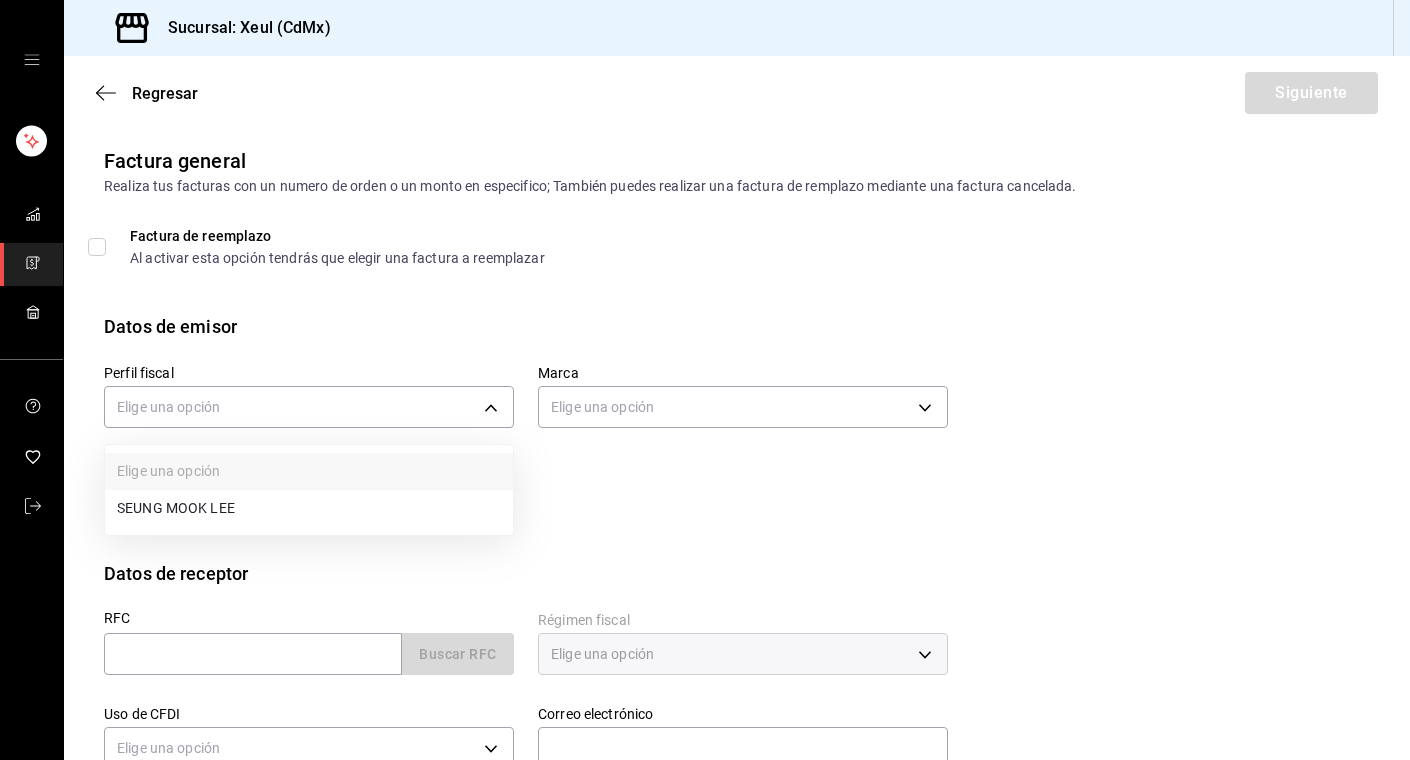 click on "SEUNG MOOK LEE" at bounding box center (309, 508) 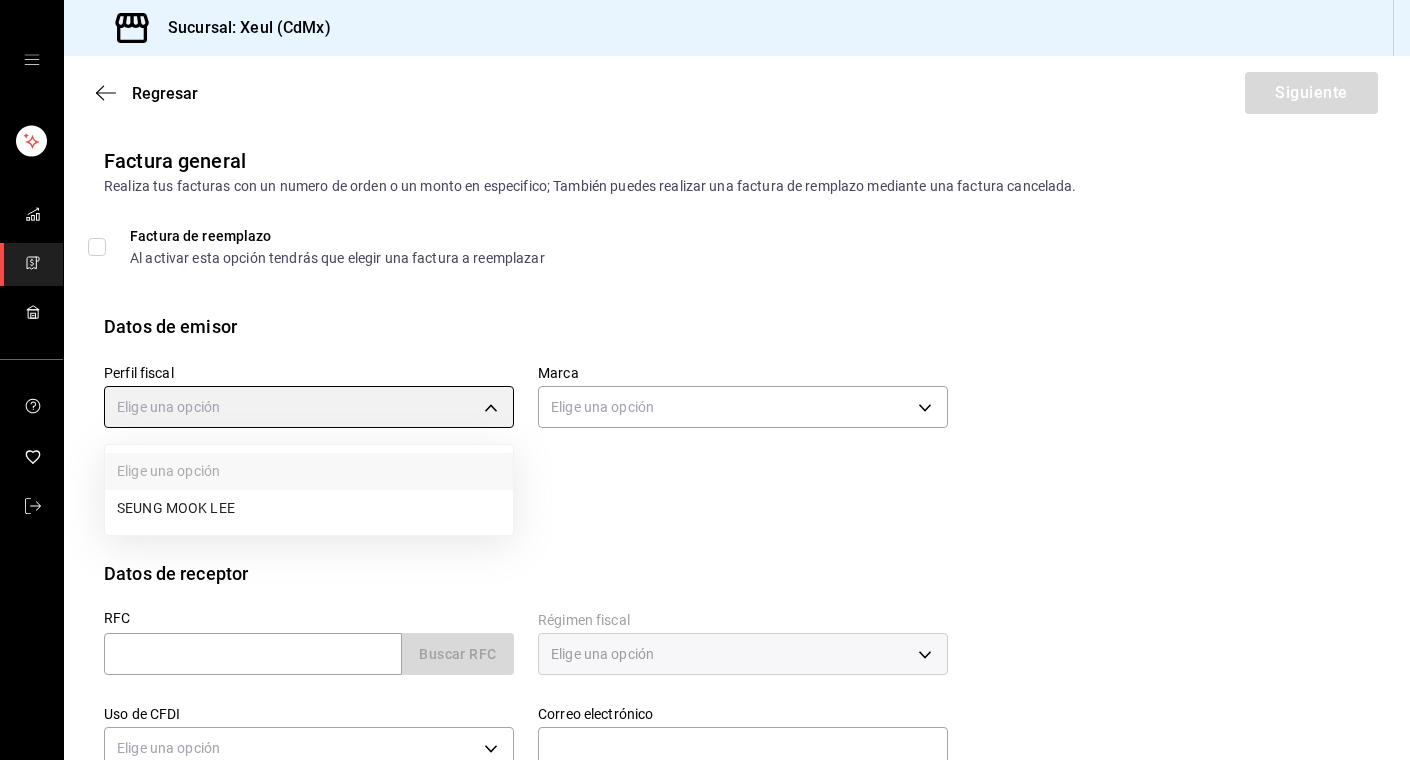 type on "554c110a-18dd-44f3-977d-186ab1f95351" 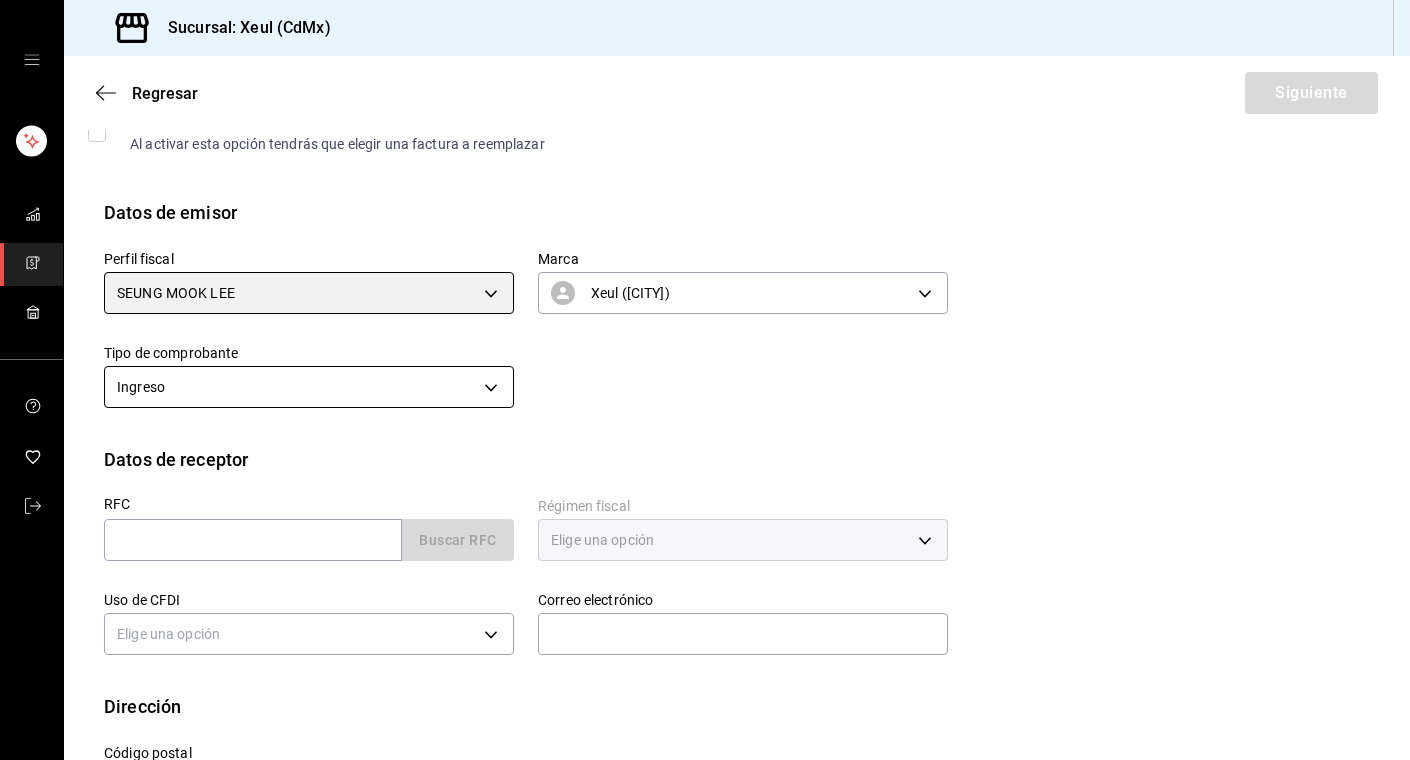 scroll, scrollTop: 126, scrollLeft: 0, axis: vertical 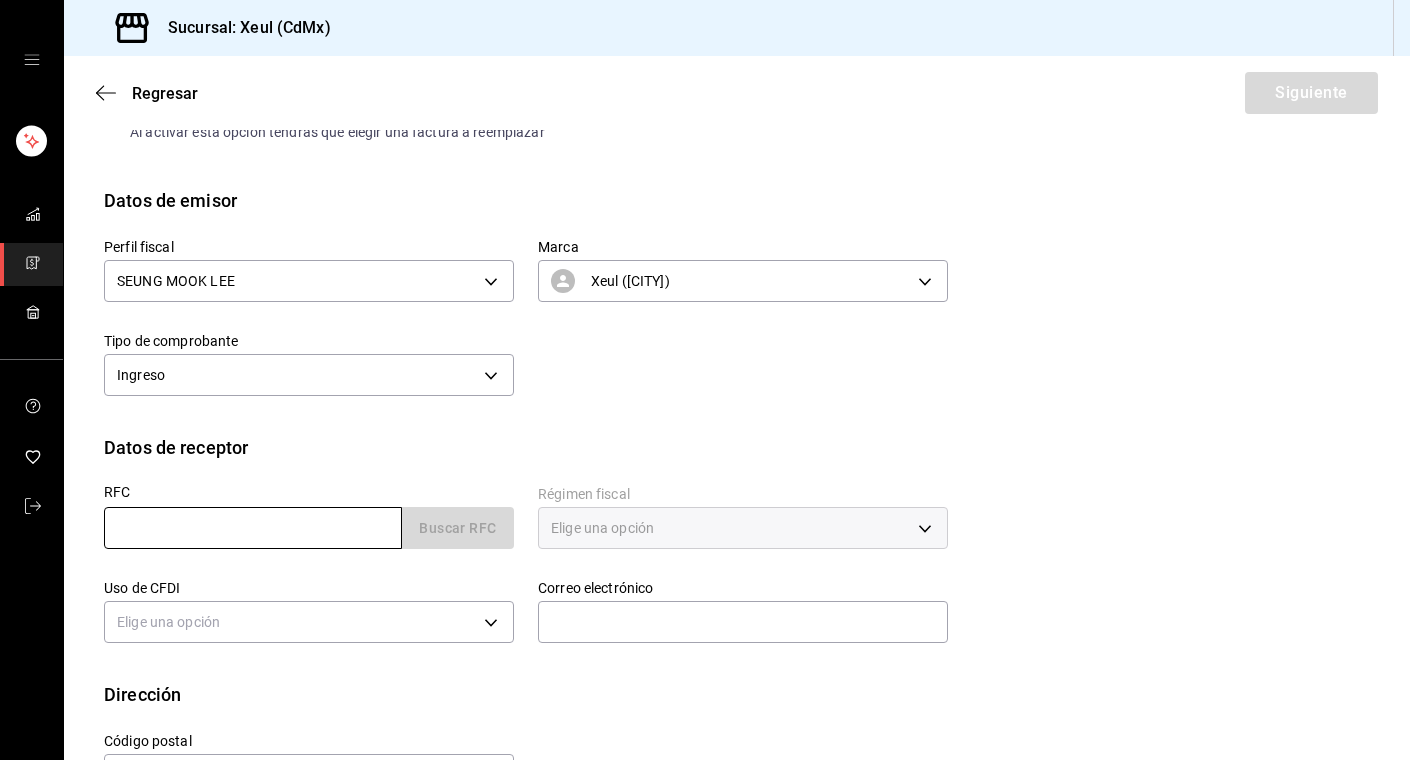 click at bounding box center (253, 528) 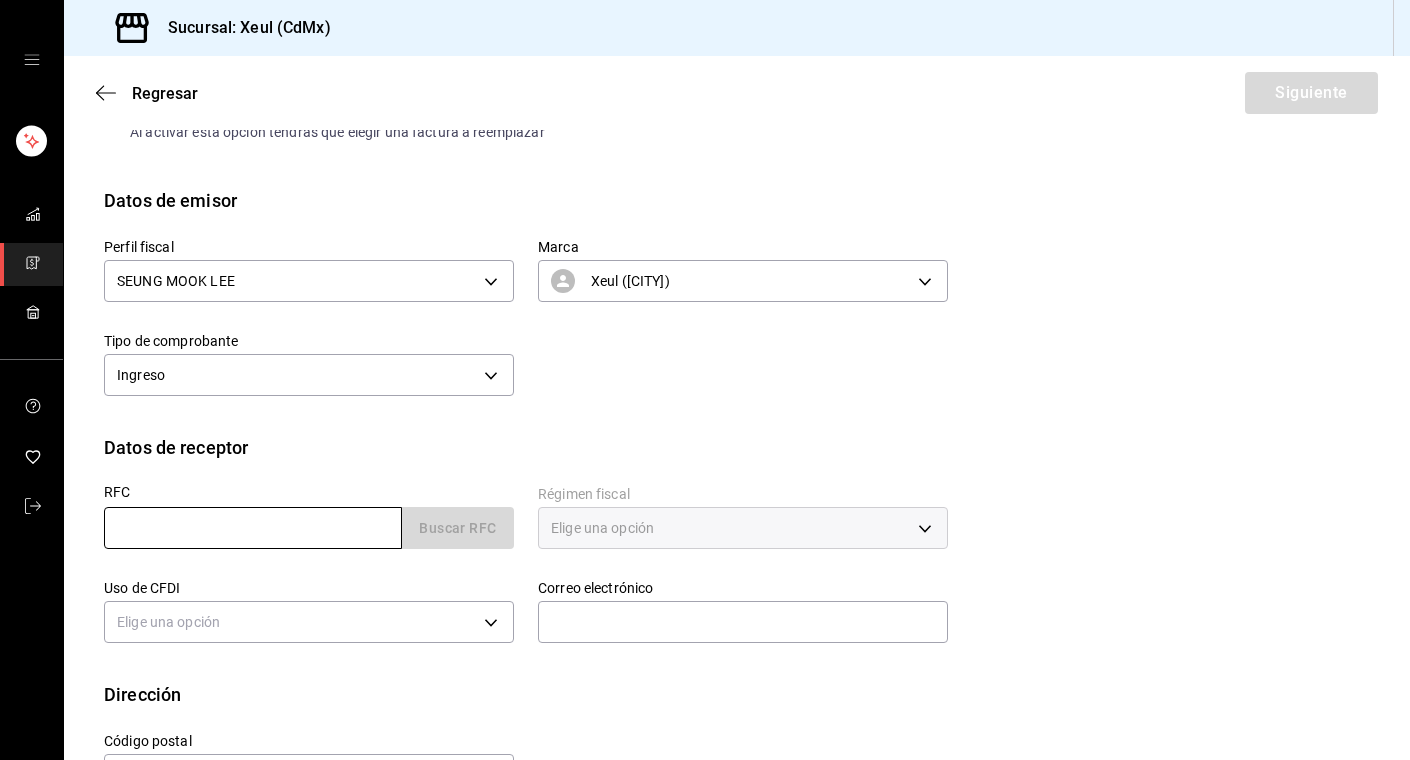 paste on "[RFC]" 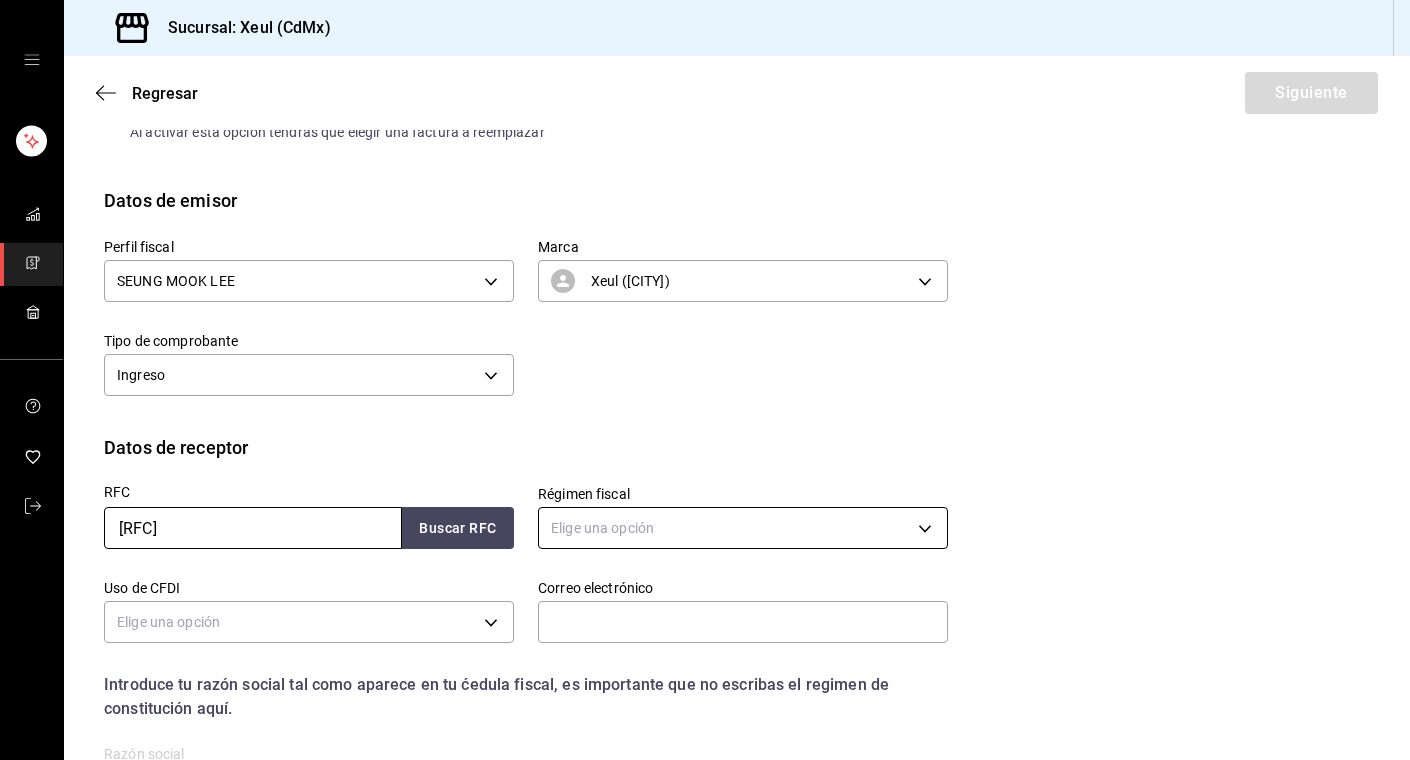 type on "[RFC]" 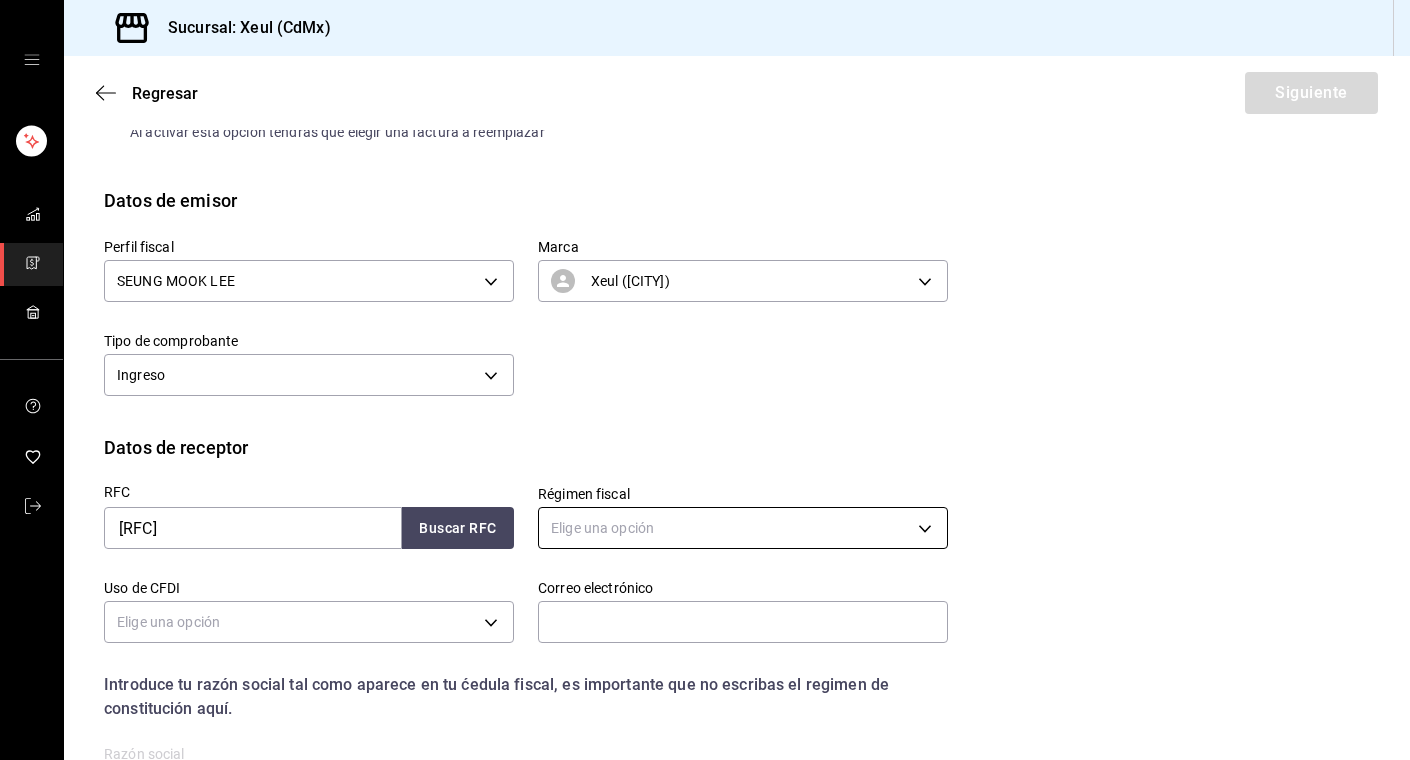 click on "Sucursal: [CITY] Regresar Siguiente Factura general Realiza tus facturas con un numero de orden o un monto en especifico; También puedes realizar una factura de remplazo mediante una factura cancelada. Factura de reemplazo Al activar esta opción tendrás que elegir una factura a reemplazar Datos de emisor Perfil fiscal [FIRST] [LAST] [UUID] Marca Xeul ([CITY]) [UUID] Tipo de comprobante Ingreso I Datos de receptor RFC [RFC] Buscar RFC Régimen fiscal Elige una opción Uso de CFDI Elige una opción Correo electrónico Introduce tu razón social tal como aparece en tu ćedula fiscal, es importante que no escribas el regimen de constitución aquí. company Razón social Dirección Calle # exterior # interior Código postal Estado ​ Municipio ​ Colonia ​ GANA 1 MES GRATIS EN TU SUSCRIPCIÓN AQUÍ Visitar centro de ayuda ([PHONE]) soporte@parrotsoftware.io Visitar centro de ayuda ([PHONE])" at bounding box center (705, 380) 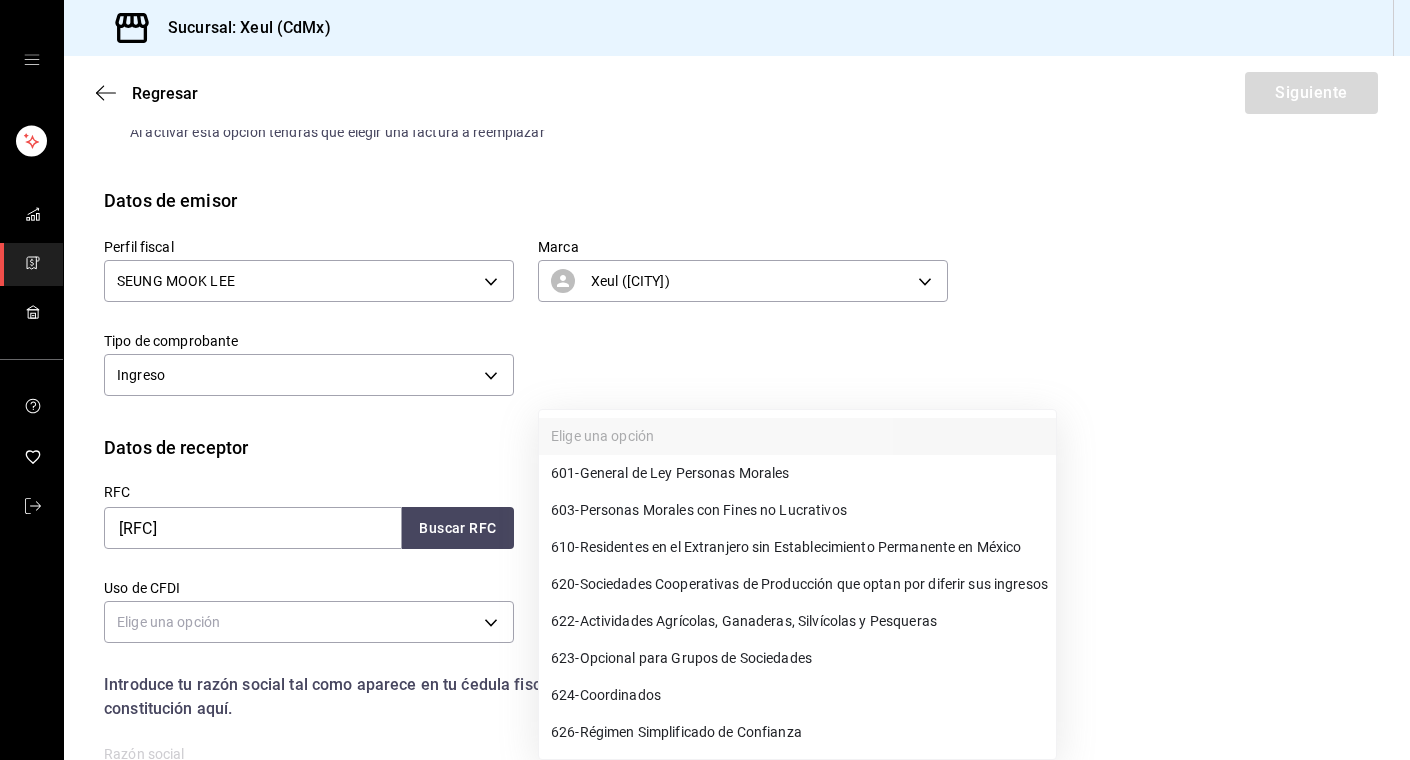 click on "603  -  Personas Morales con Fines no Lucrativos" at bounding box center [699, 510] 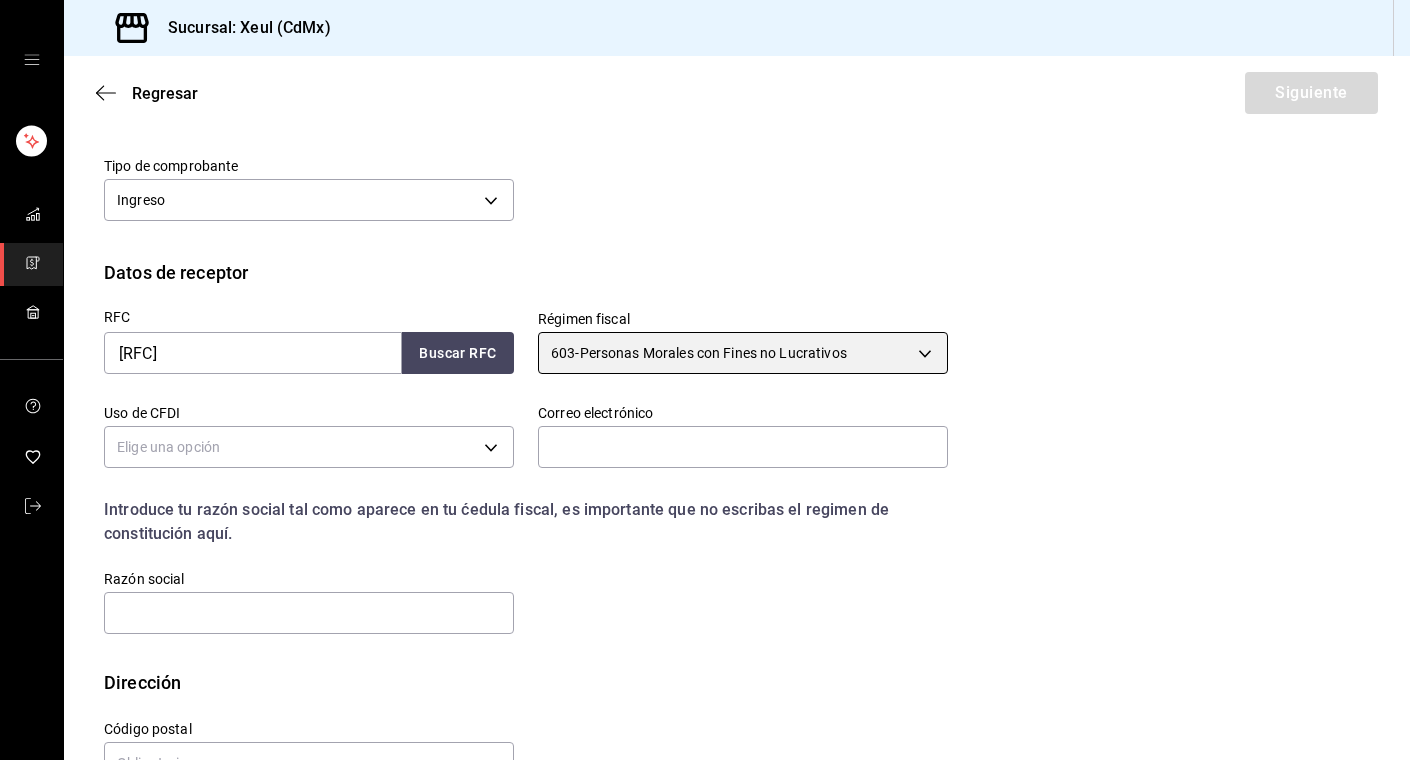 scroll, scrollTop: 303, scrollLeft: 0, axis: vertical 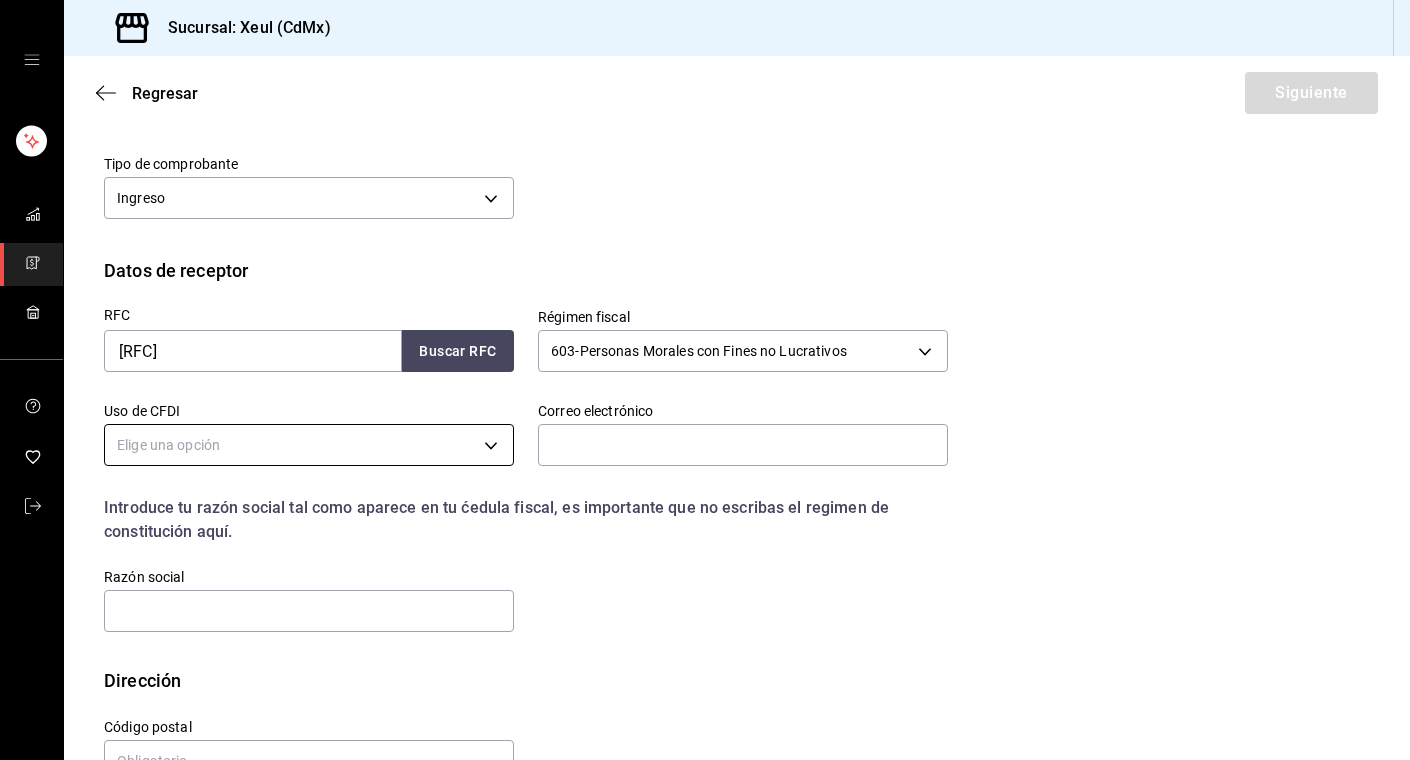 click on "Sucursal: [CITY] Regresar Siguiente Factura general Realiza tus facturas con un numero de orden o un monto en especifico; También puedes realizar una factura de remplazo mediante una factura cancelada. Factura de reemplazo Al activar esta opción tendrás que elegir una factura a reemplazar Datos de emisor Perfil fiscal [FIRST] [LAST] [UUID] Marca Xeul ([CITY]) [UUID] Tipo de comprobante Ingreso I Datos de receptor RFC [RFC] Buscar RFC Régimen fiscal 603  -  Personas Morales con Fines no Lucrativos 603 Uso de CFDI Elige una opción Correo electrónico Introduce tu razón social tal como aparece en tu ćedula fiscal, es importante que no escribas el regimen de constitución aquí. company Razón social Dirección Calle # exterior # interior Código postal Estado ​ Municipio ​ Colonia ​ GANA 1 MES GRATIS EN TU SUSCRIPCIÓN AQUÍ Visitar centro de ayuda ([PHONE]) soporte@parrotsoftware.io Visitar centro de ayuda ([PHONE])" at bounding box center [705, 380] 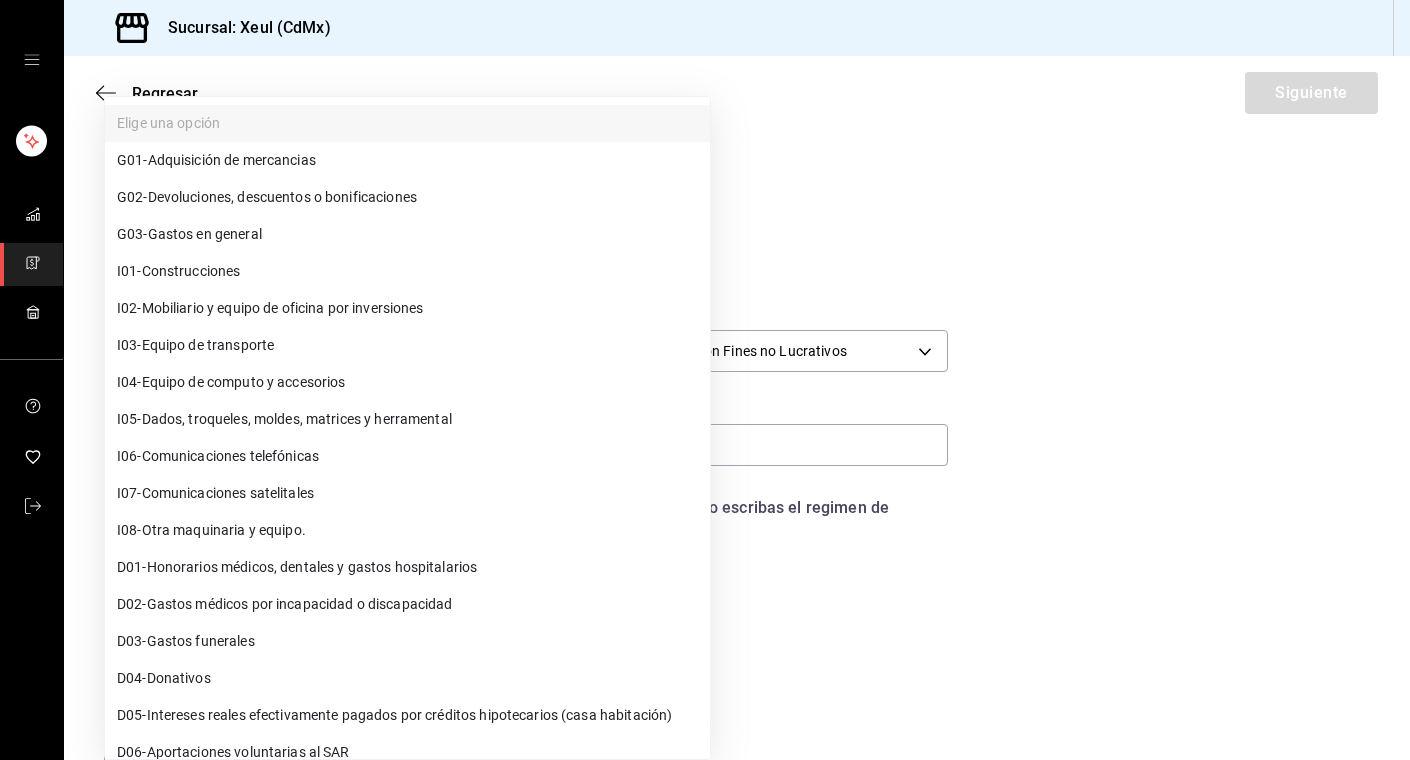 click on "G03  -  Gastos en general" at bounding box center [189, 234] 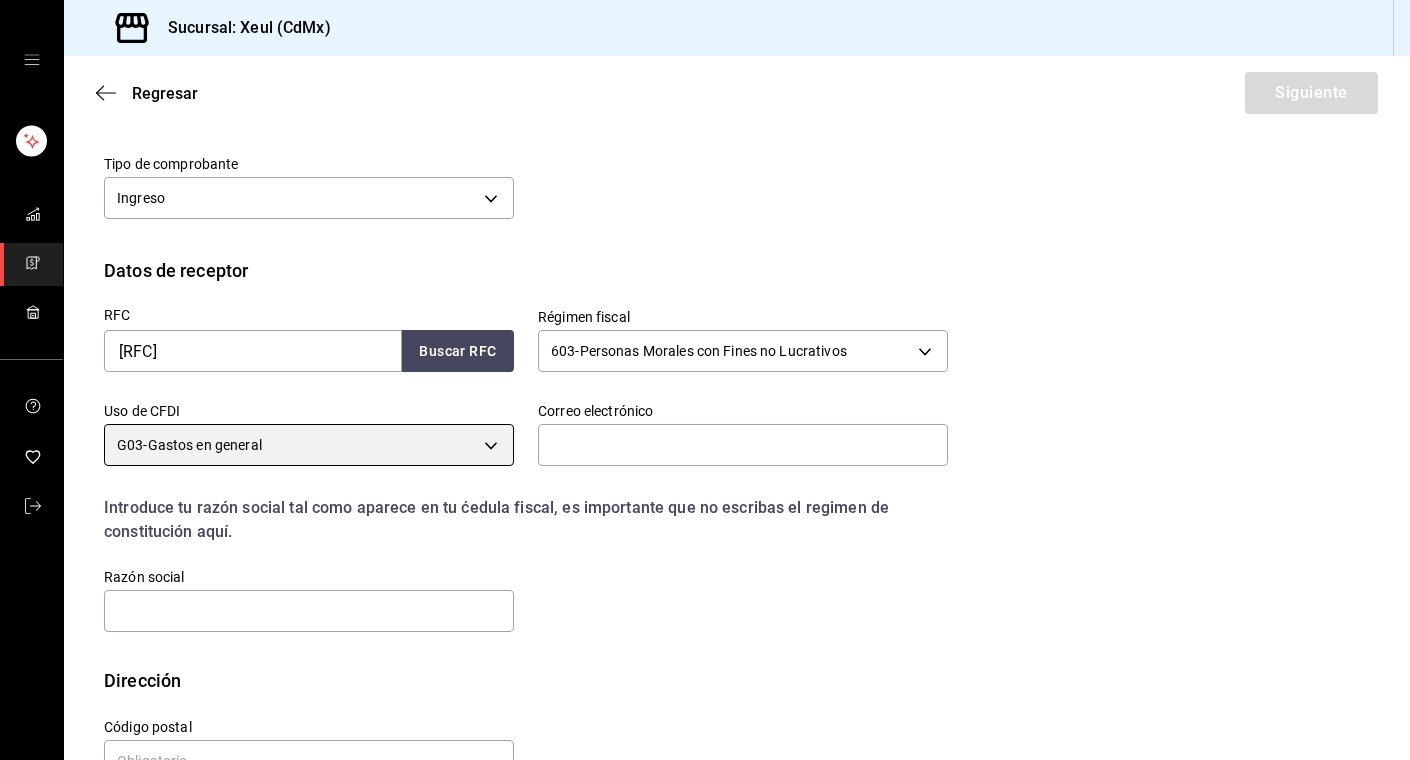 scroll, scrollTop: 360, scrollLeft: 0, axis: vertical 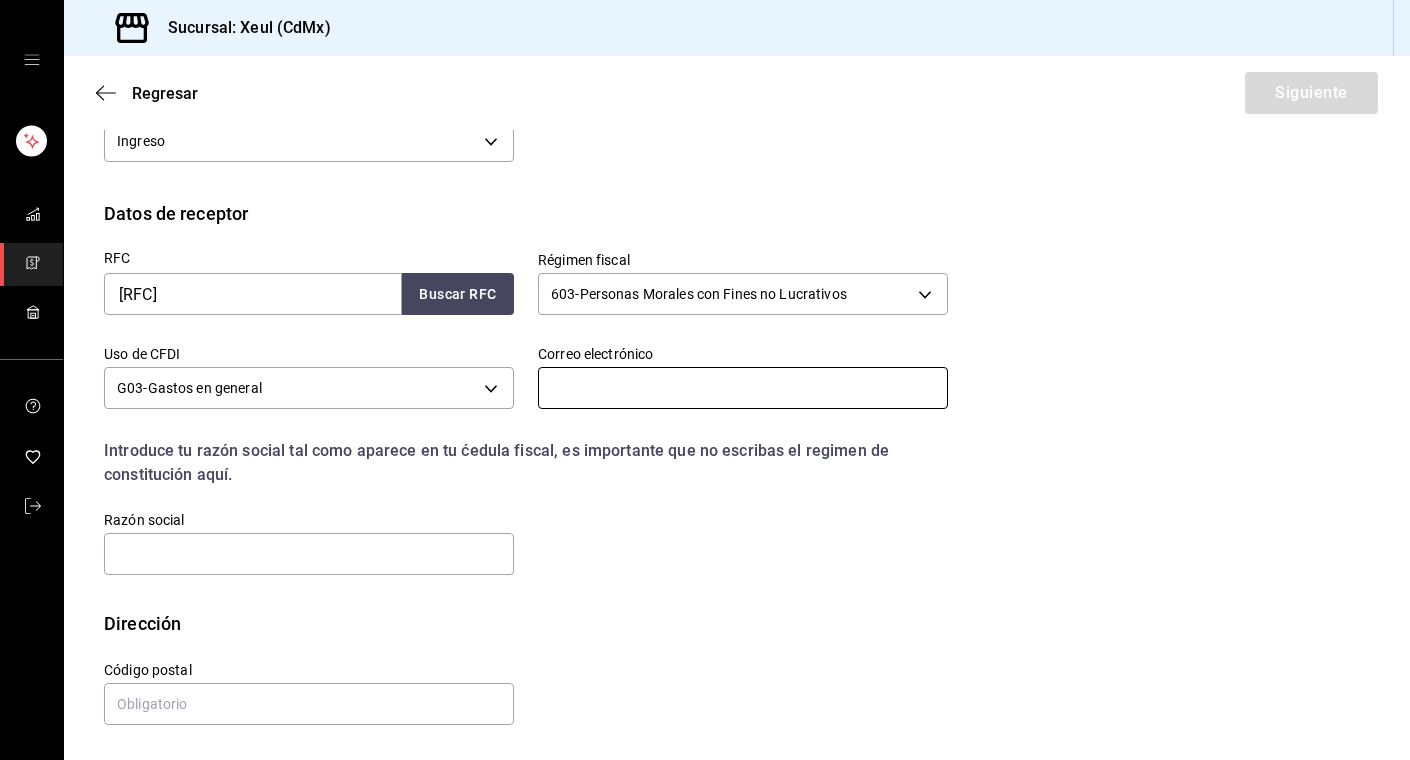 click at bounding box center [743, 388] 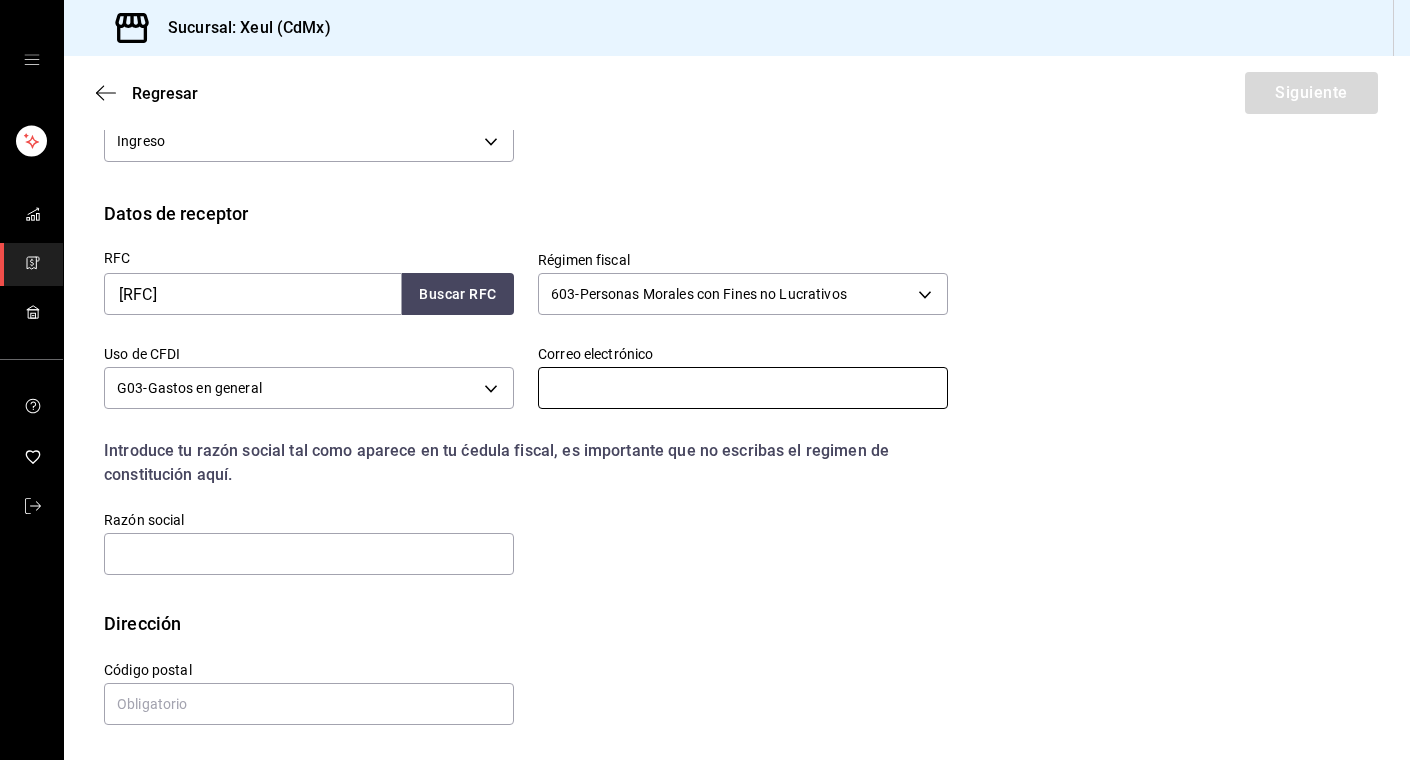 paste on "[EMAIL]" 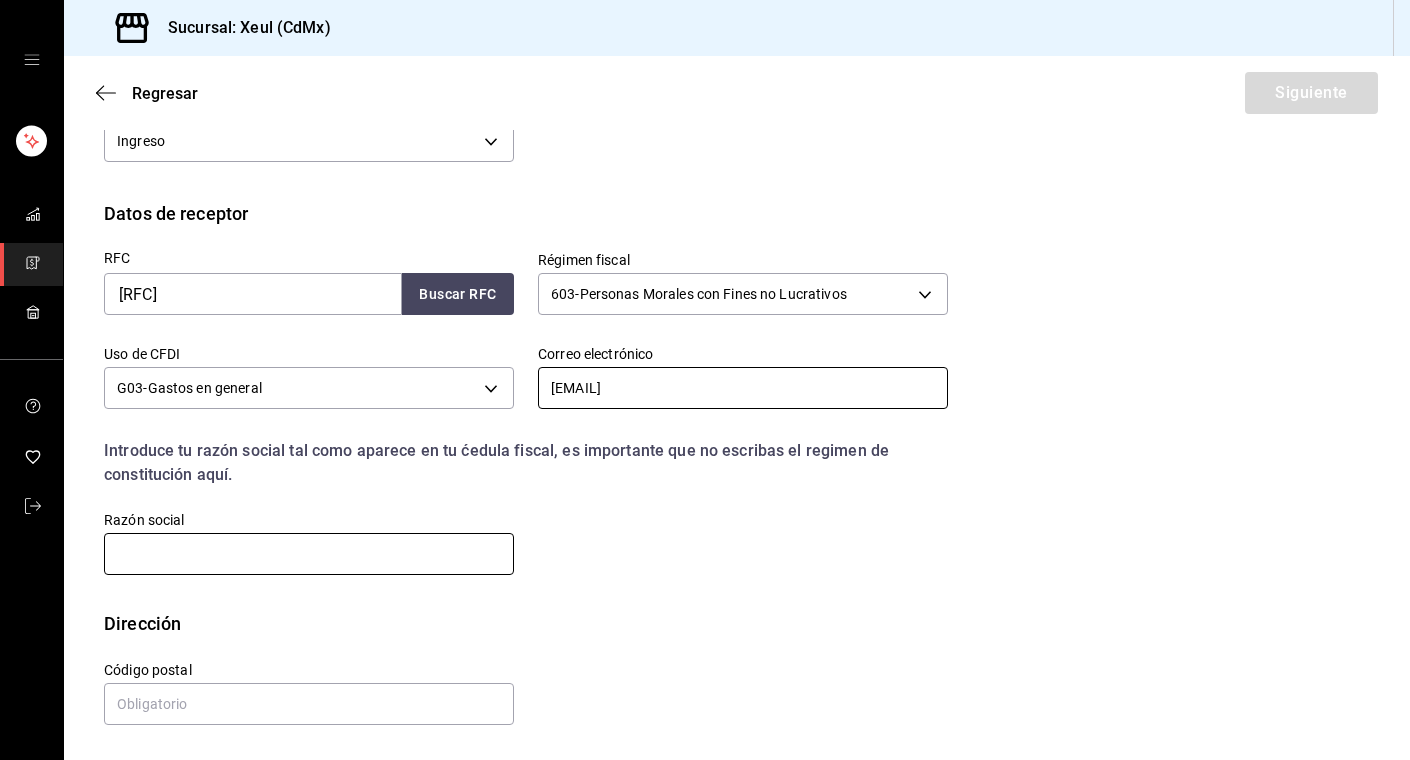 type on "[EMAIL]" 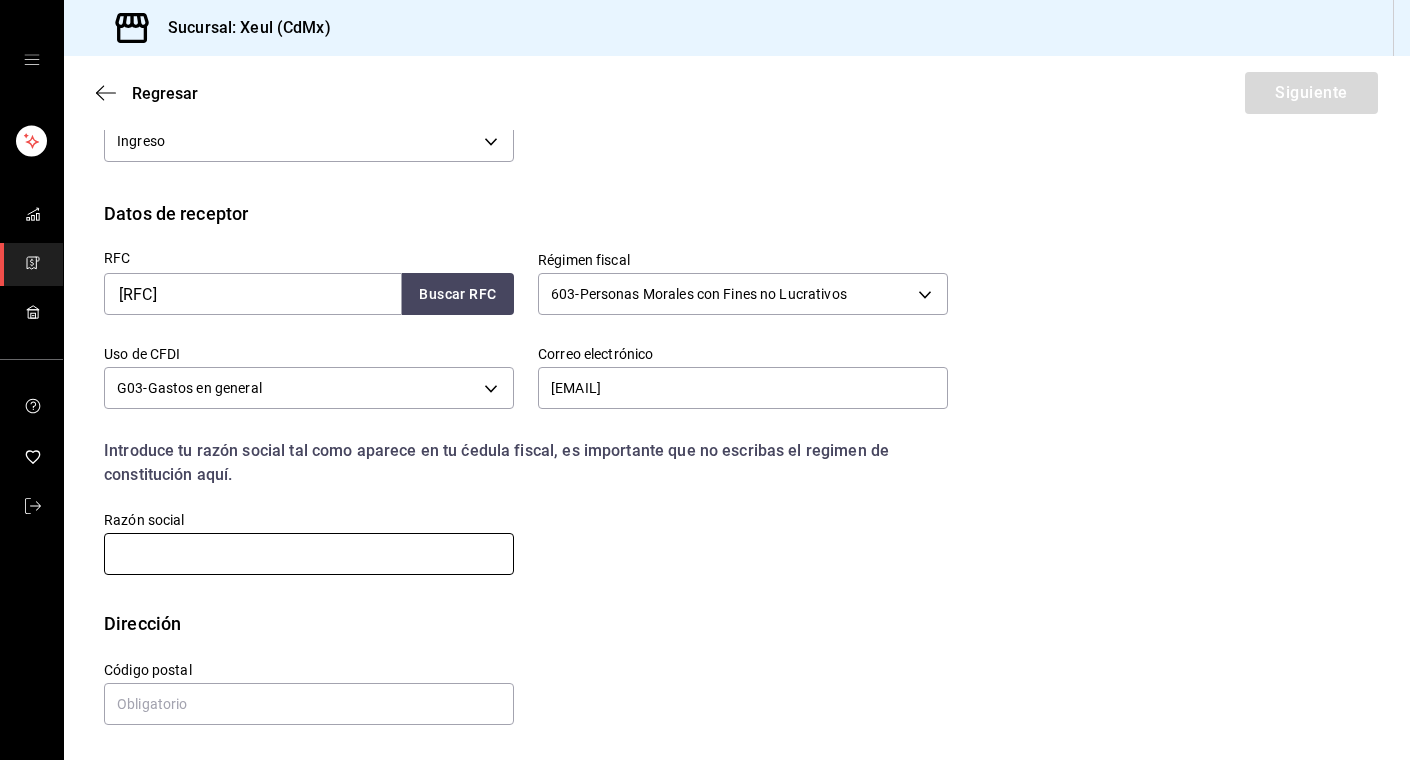 click at bounding box center [309, 554] 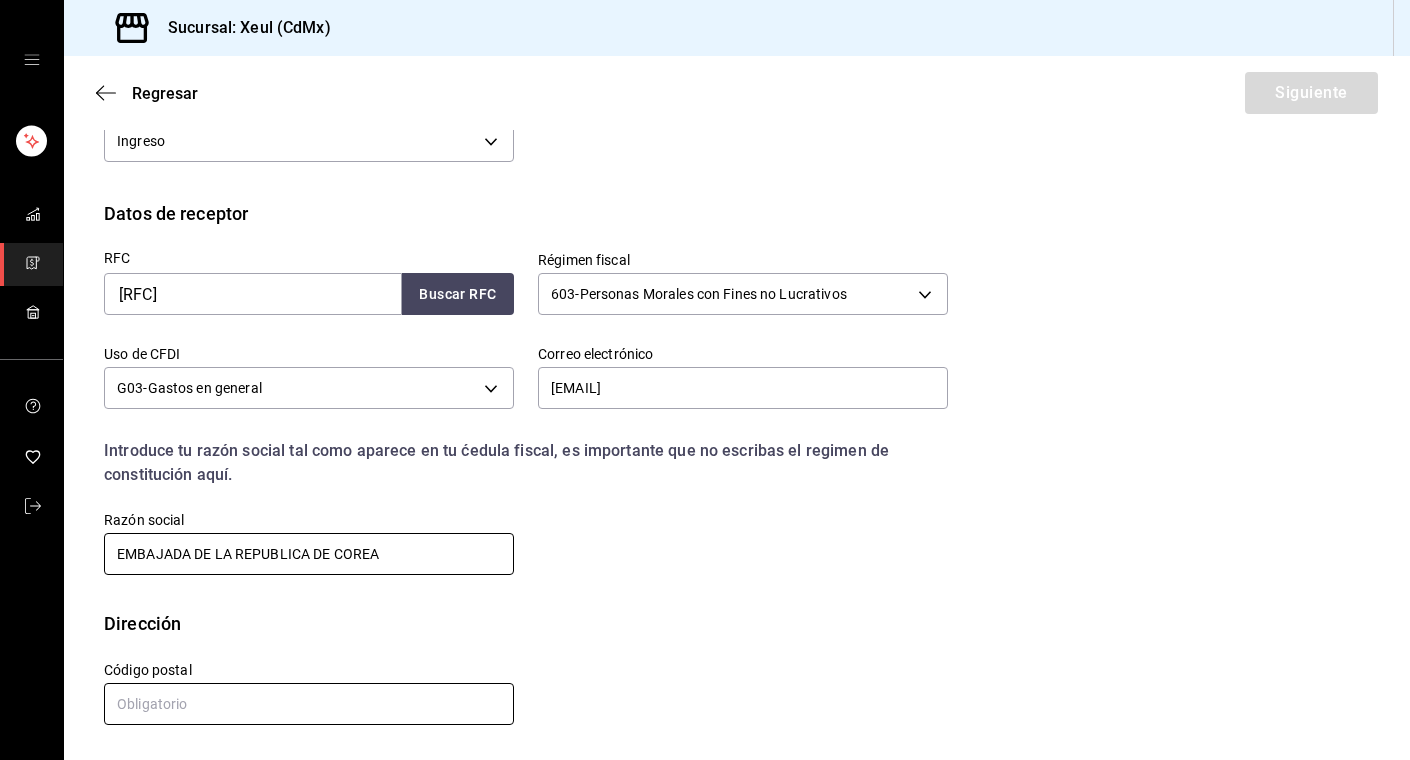 type on "EMBAJADA DE LA REPUBLICA DE COREA" 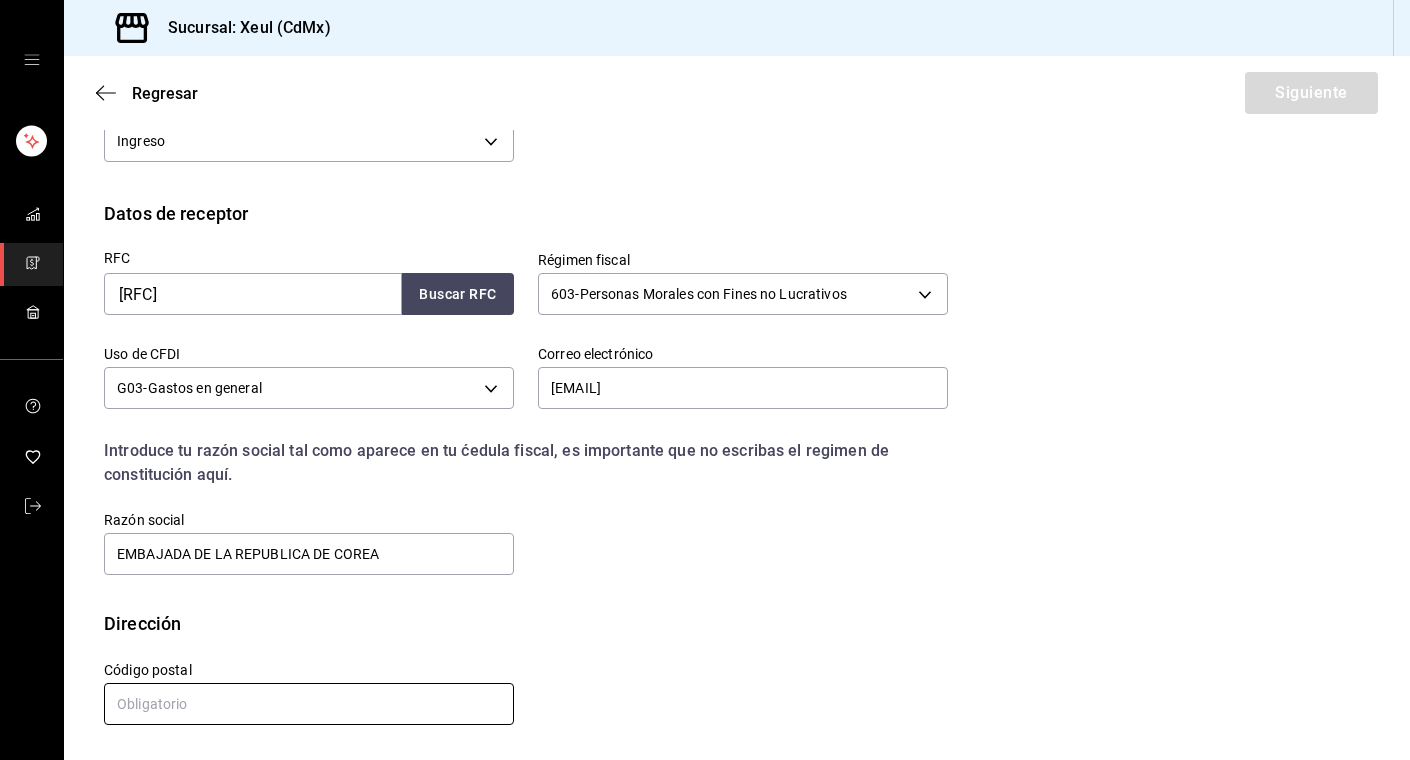 click at bounding box center (309, 704) 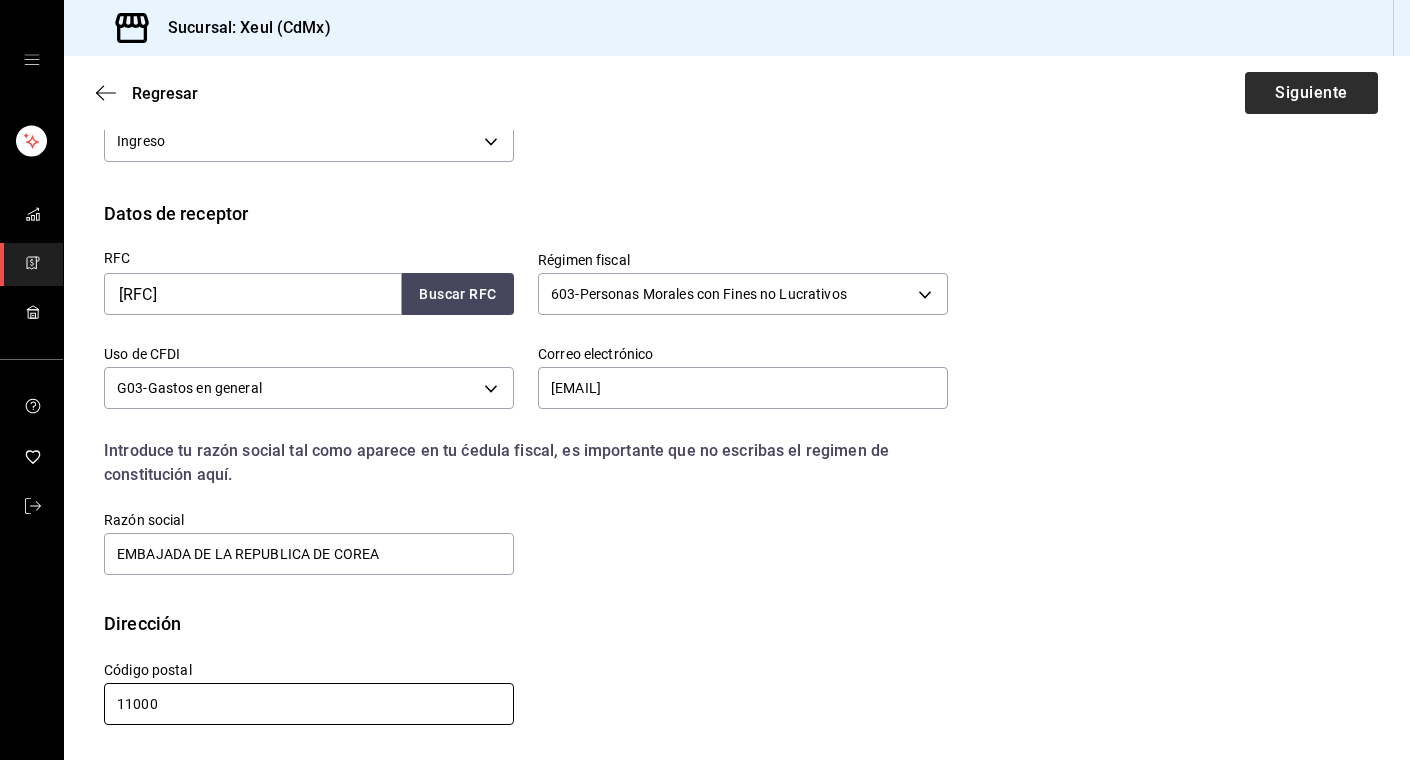 type on "11000" 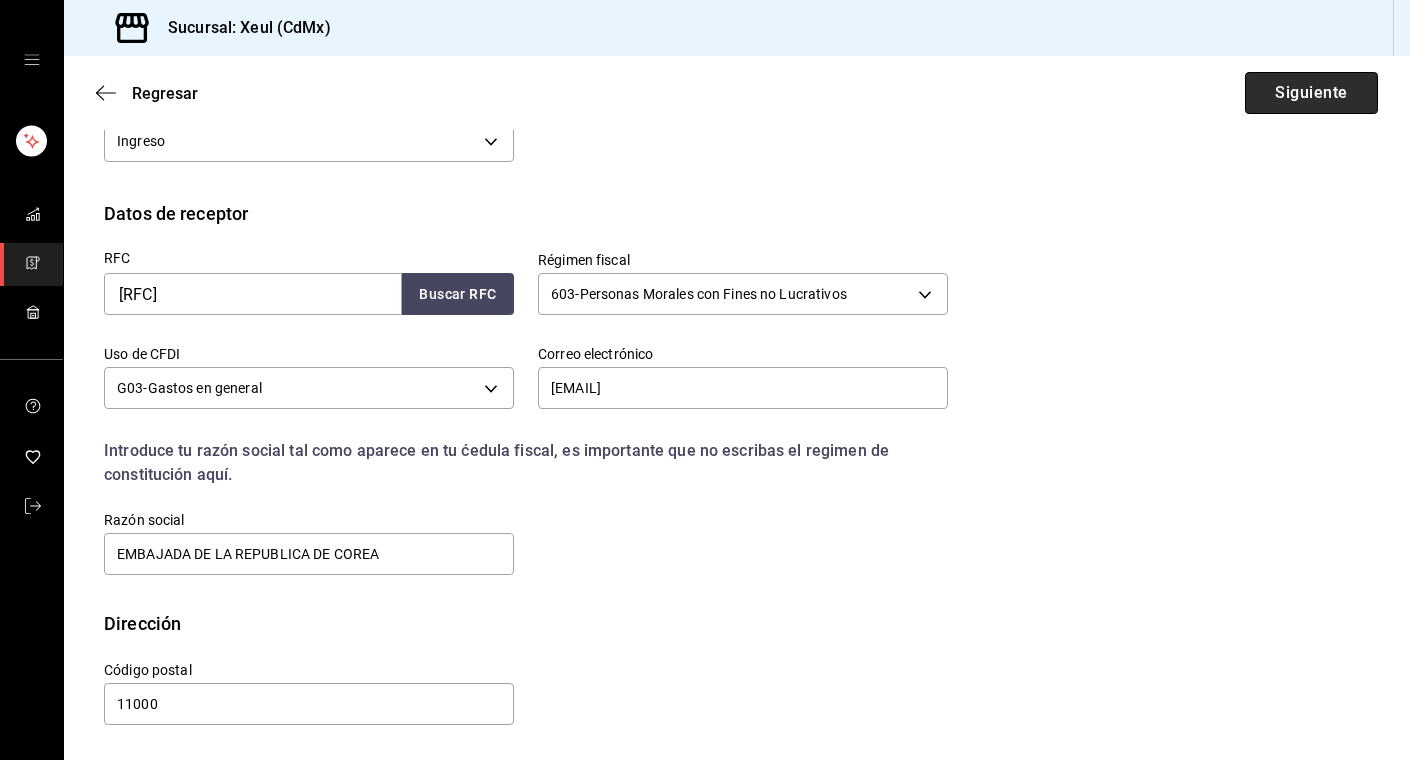 click on "Siguiente" at bounding box center [1311, 93] 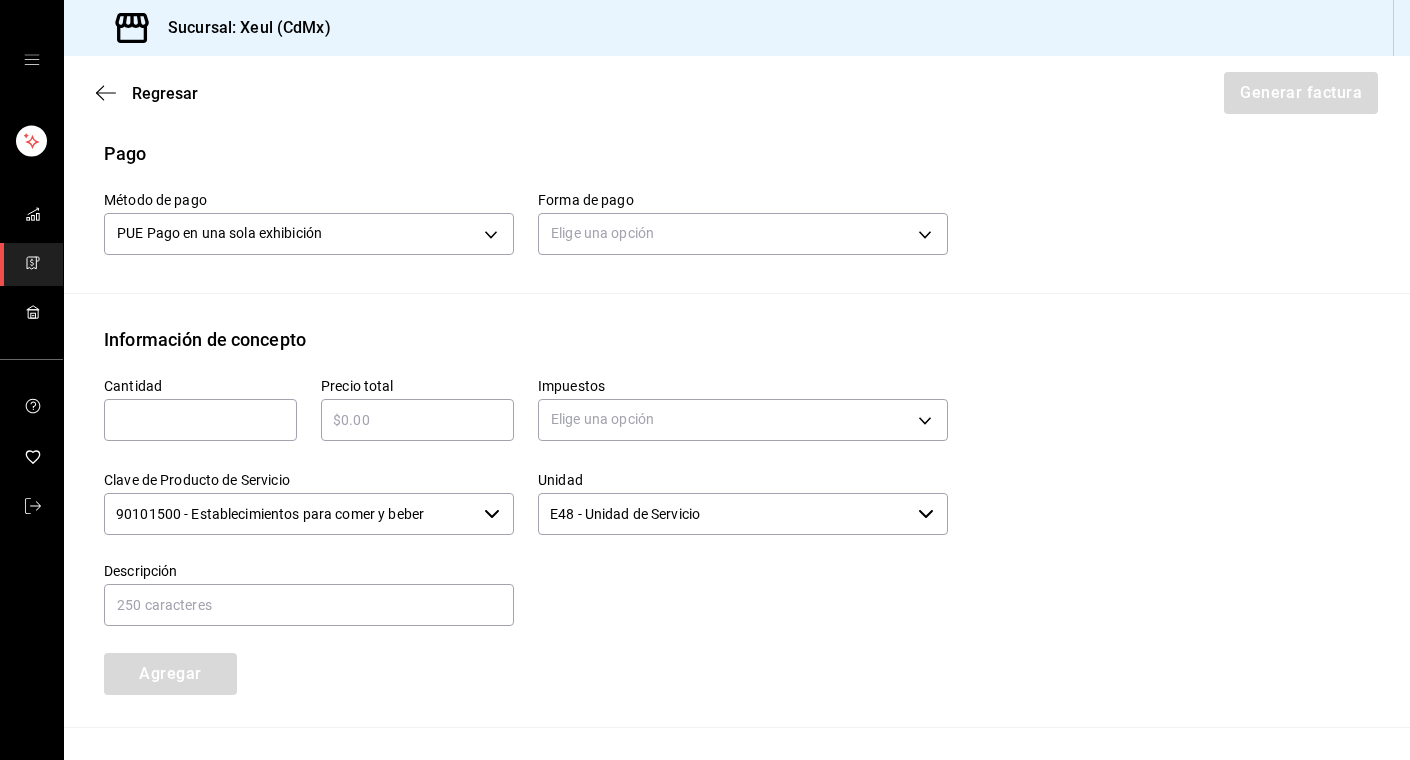 scroll, scrollTop: 598, scrollLeft: 0, axis: vertical 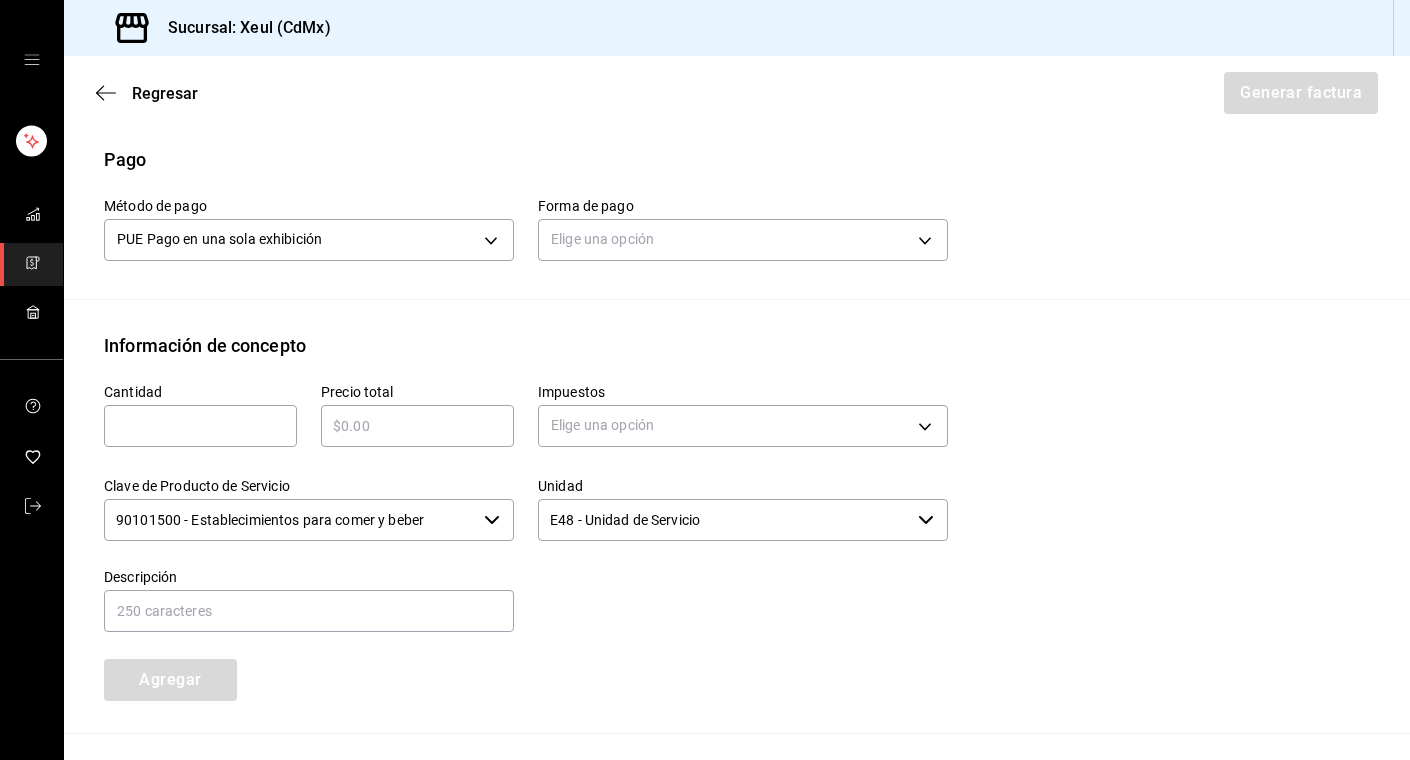 click on "Elige una opción" at bounding box center [743, 237] 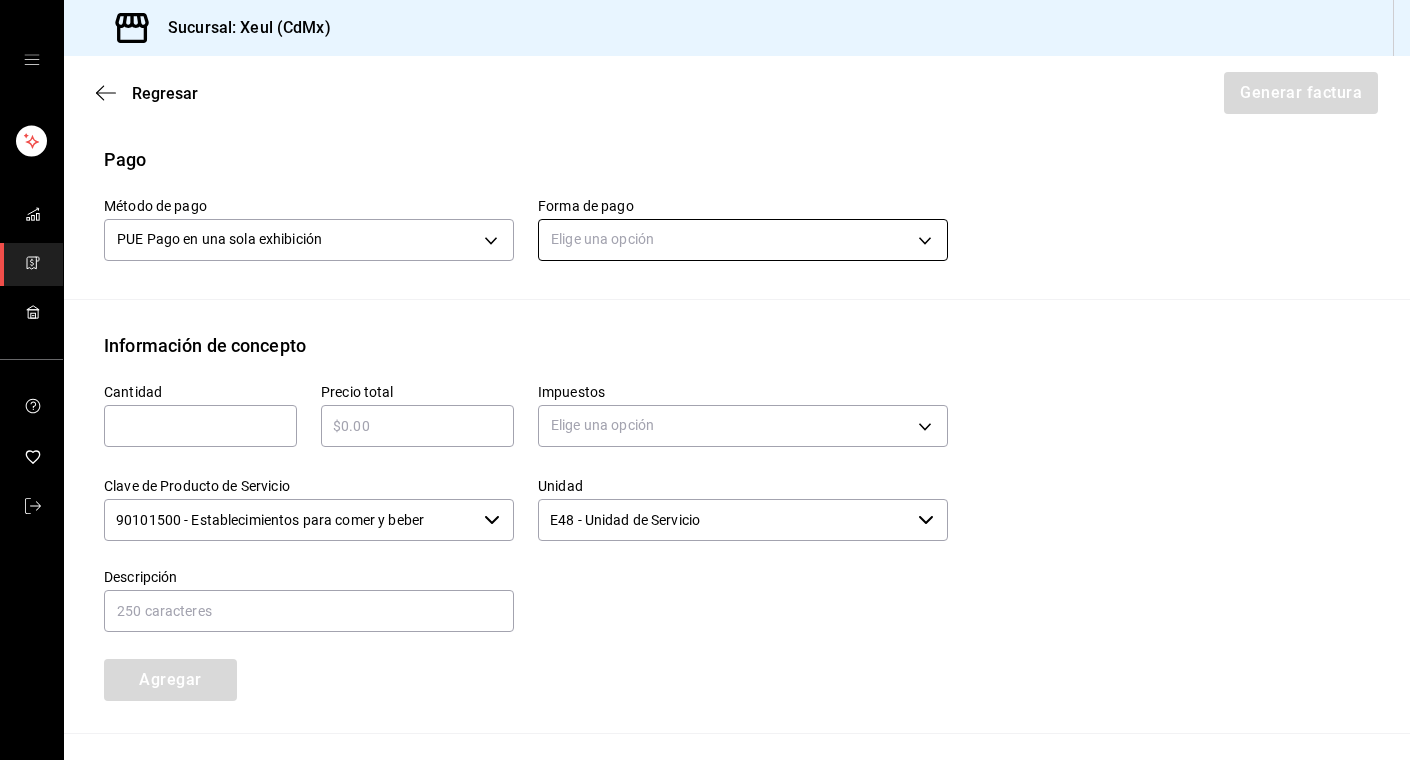 click on "Sucursal: [CITY] Regresar Generar factura Emisor Perfil fiscal [FIRST] [LAST] Tipo de comprobante Ingreso Receptor Nombre / Razón social EMBAJADA DE LA REPUBLICA DE COREA RFC Receptor [RFC] Régimen fiscal Personas Morales con Fines no Lucrativos Uso de CFDI G03: Gastos en general Correo electrónico [EMAIL] Elige cómo quieres agregar los conceptos a tu factura Manualmente Asociar orden Pago Método de pago PUE   Pago en una sola exhibición PUE Forma de pago Elige una opción Información de concepto Cantidad ​ Precio total ​ Impuestos Elige una opción Clave de Producto de Servicio 90101500 - Establecimientos para comer y beber ​ Unidad E48 - Unidad de Servicio ​ Descripción Agregar IVA Total $0.00 IEPS Total $0.00 Subtotal $0.00 Total $0.00 Orden Cantidad Clave Unidad Monto Impuesto Subtotal Total GANA 1 MES GRATIS EN TU SUSCRIPCIÓN AQUÍ Visitar centro de ayuda ([PHONE]) soporte@parrotsoftware.io Visitar centro de ayuda ([PHONE])" at bounding box center [705, 380] 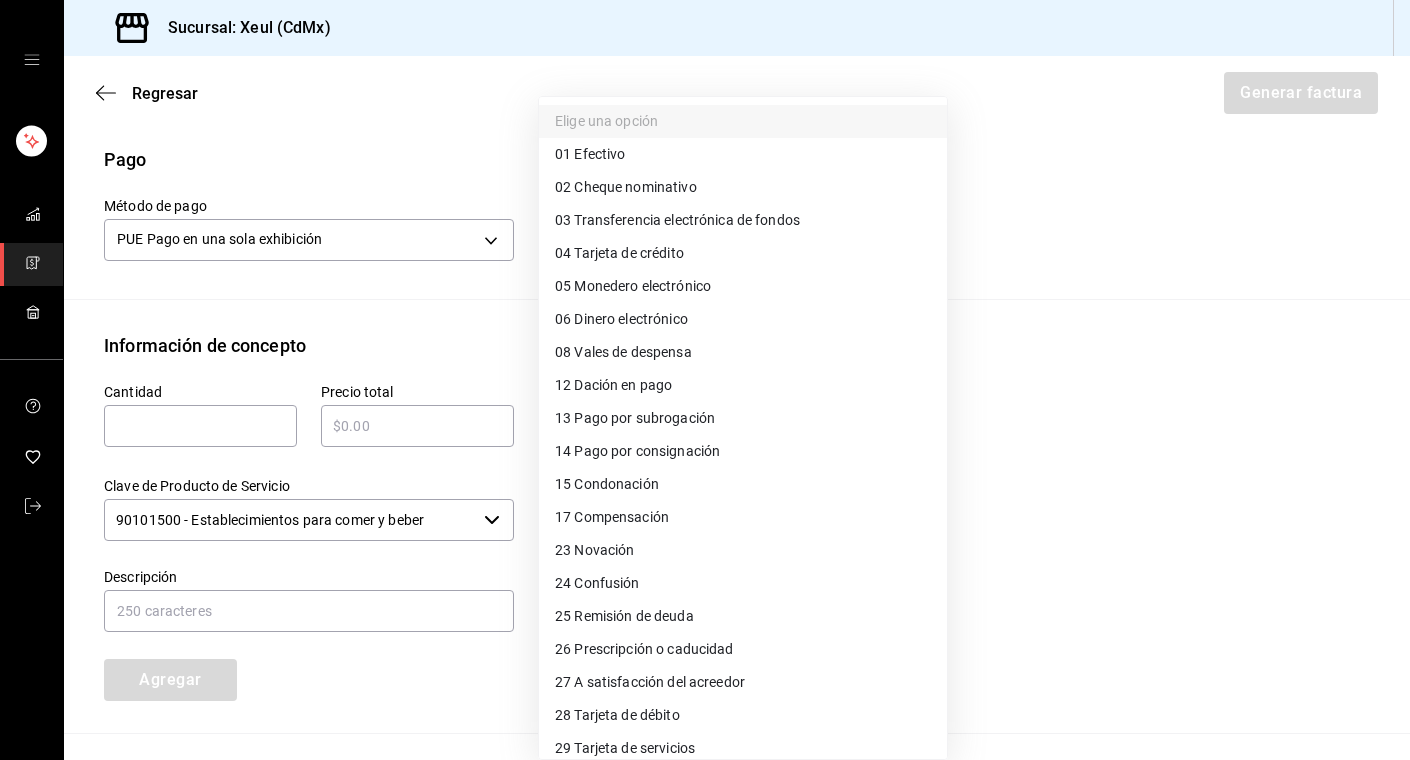 click on "[CARD_TYPE] Tarjeta de débito" at bounding box center (617, 715) 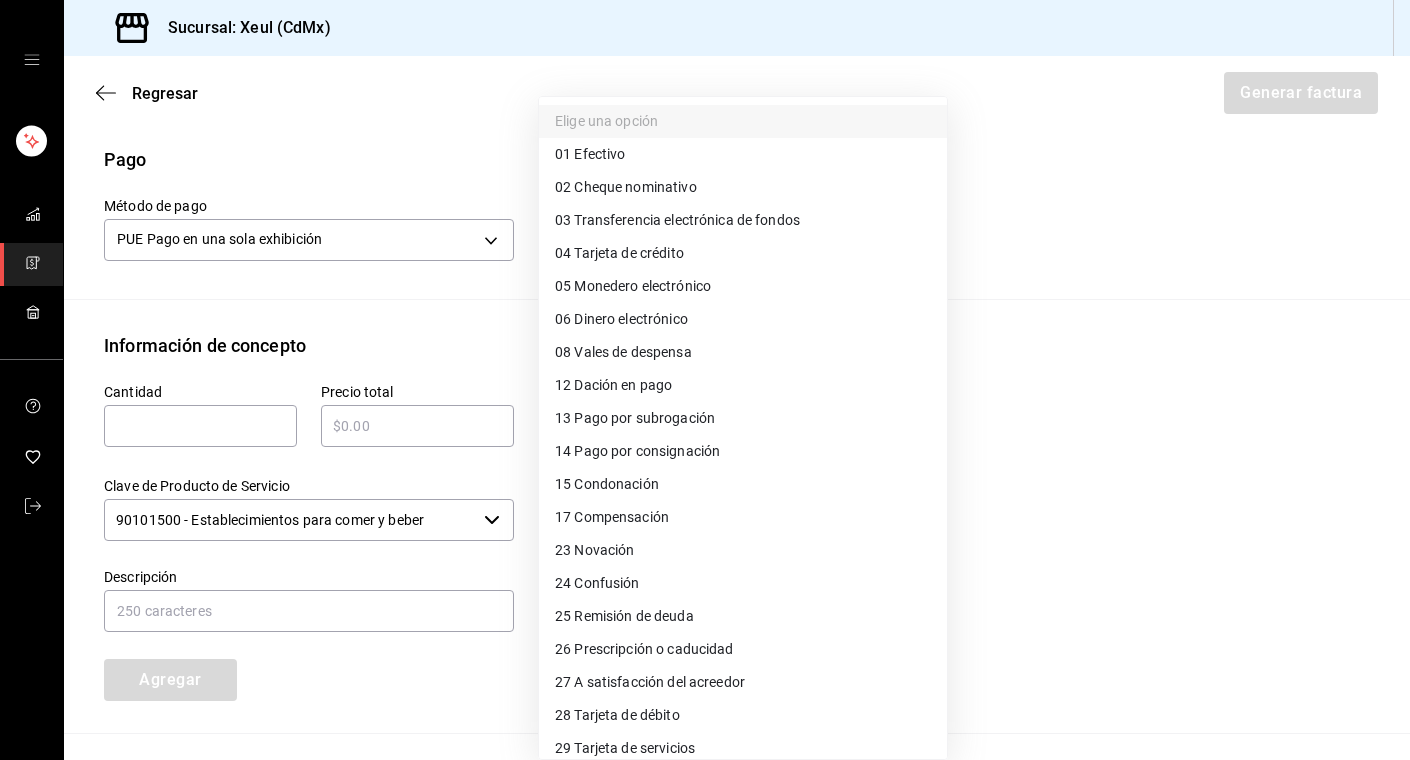 type on "28" 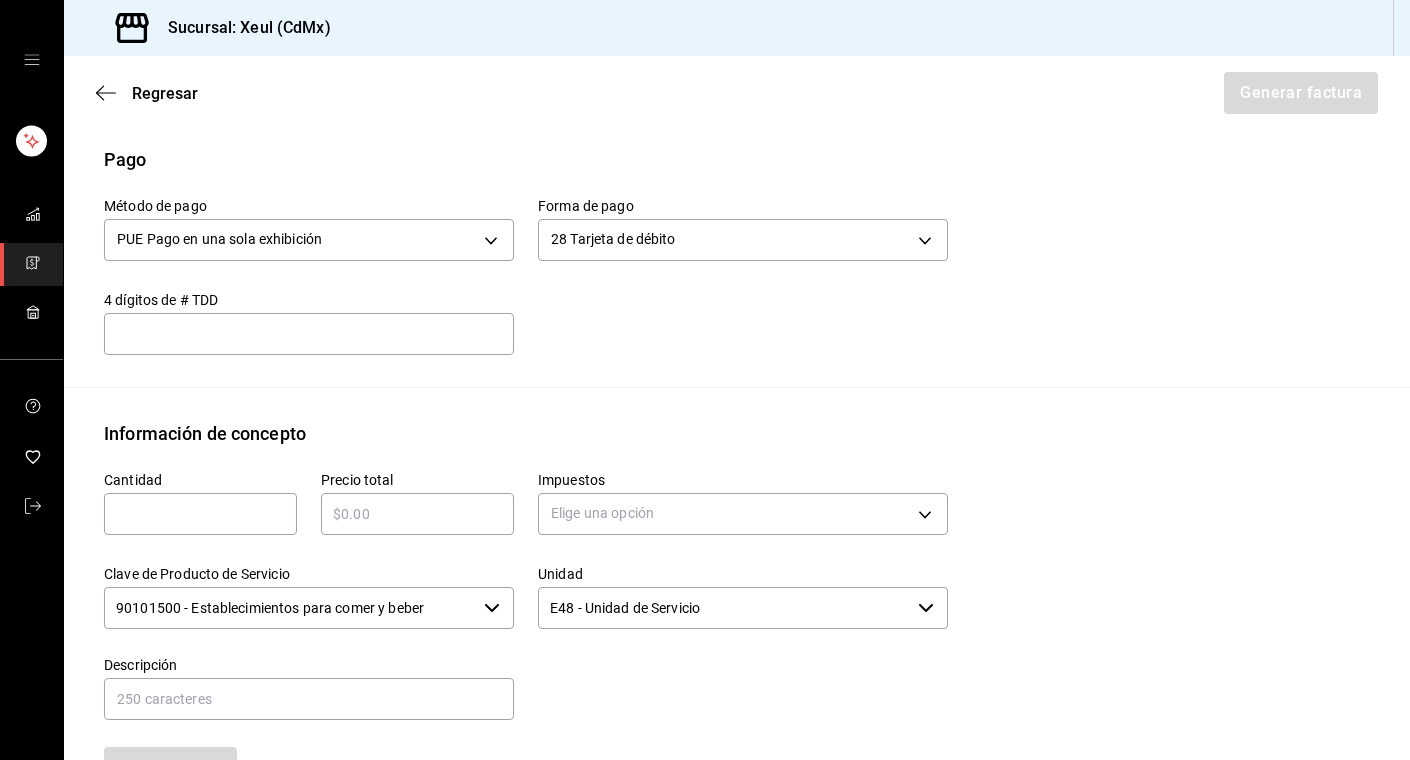click at bounding box center (200, 514) 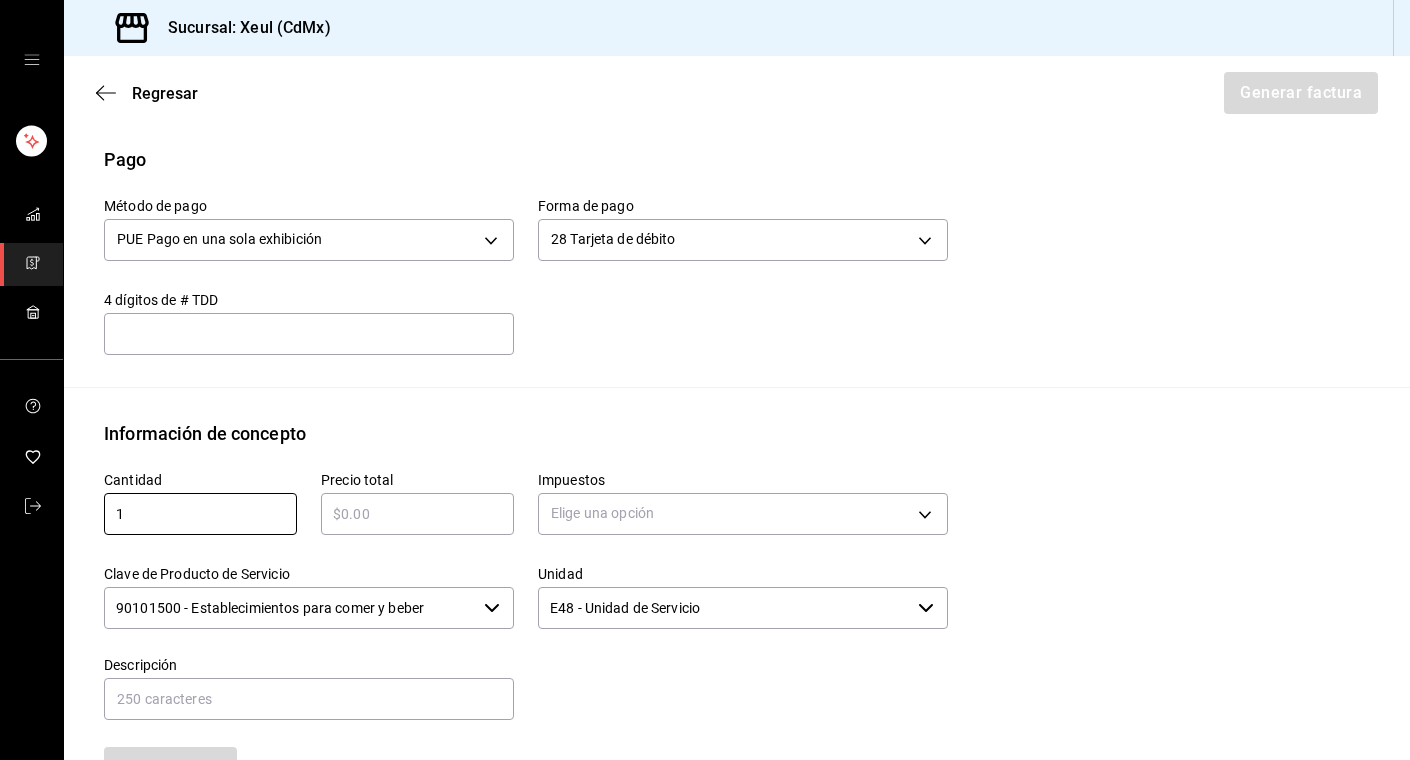 type on "1" 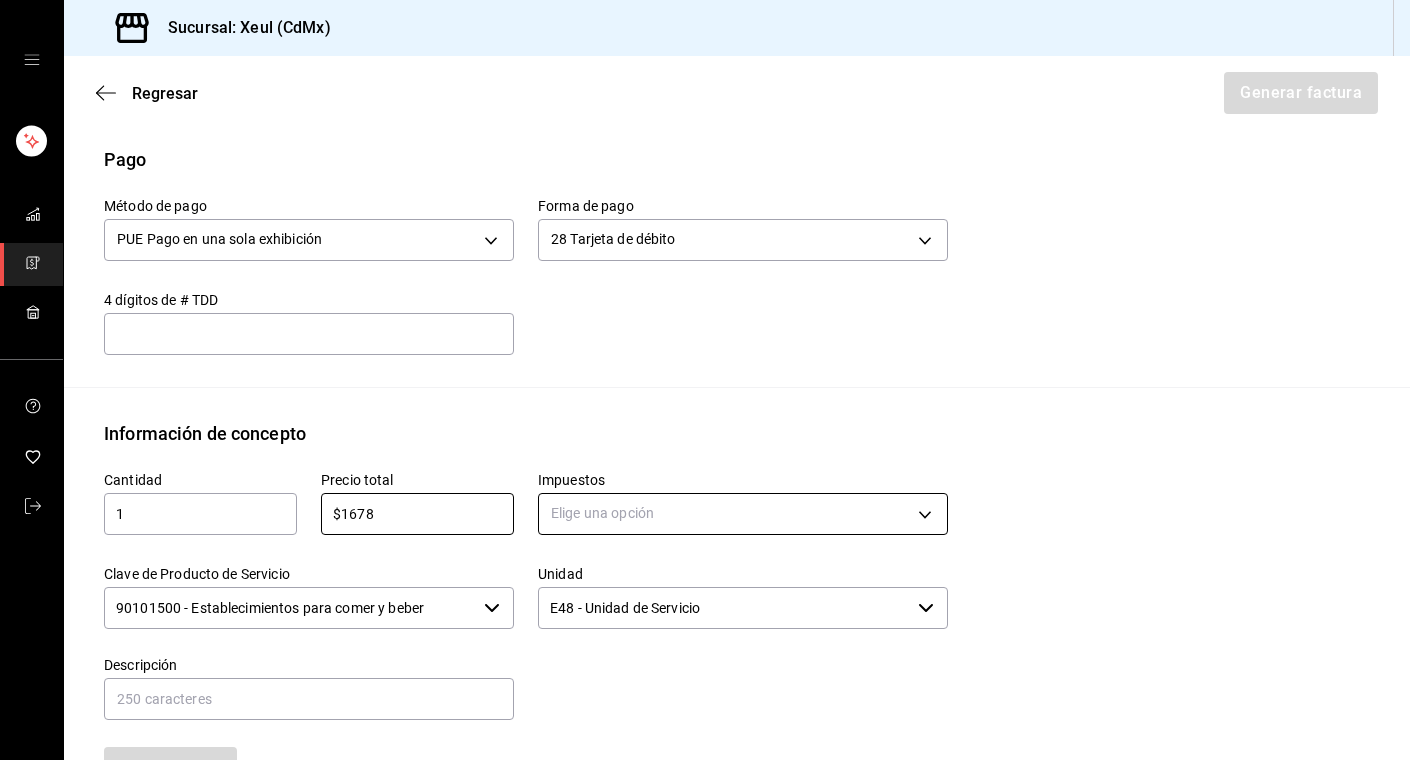 type on "$1678" 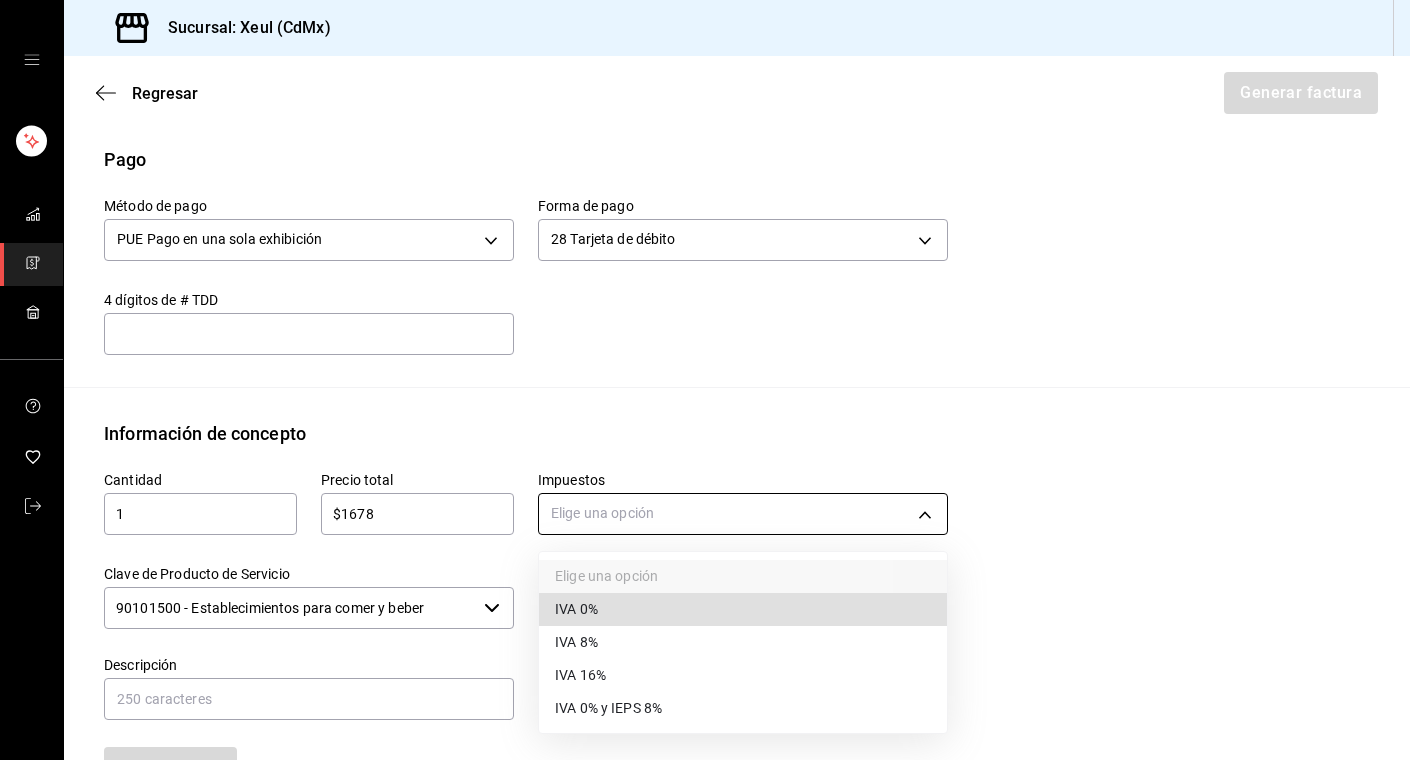 click on "Sucursal: [CITY] Regresar Generar factura Emisor Perfil fiscal [FIRST] [LAST] Tipo de comprobante Ingreso Receptor Nombre / Razón social EMBAJADA DE LA REPUBLICA DE COREA RFC Receptor [RFC] Régimen fiscal Personas Morales con Fines no Lucrativos Uso de CFDI G03: Gastos en general Correo electrónico [EMAIL] Elige cómo quieres agregar los conceptos a tu factura Manualmente Asociar orden Pago Método de pago PUE   Pago en una sola exhibición PUE Forma de pago 28   Tarjeta de débito 28 4 dígitos de # TDD ​ Información de concepto Cantidad 1 ​ Precio total $1678 ​ Impuestos Elige una opción Clave de Producto de Servicio 90101500 - Establecimientos para comer y beber ​ Unidad E48 - Unidad de Servicio ​ Descripción Agregar IVA Total $0.00 IEPS Total $0.00 Subtotal $0.00 Total $0.00 Orden Cantidad Clave Unidad Monto Impuesto Subtotal Total GANA 1 MES GRATIS EN TU SUSCRIPCIÓN AQUÍ Visitar centro de ayuda ([PHONE]) soporte@parrotsoftware.io Visitar centro de ayuda IVA 0%" at bounding box center (705, 380) 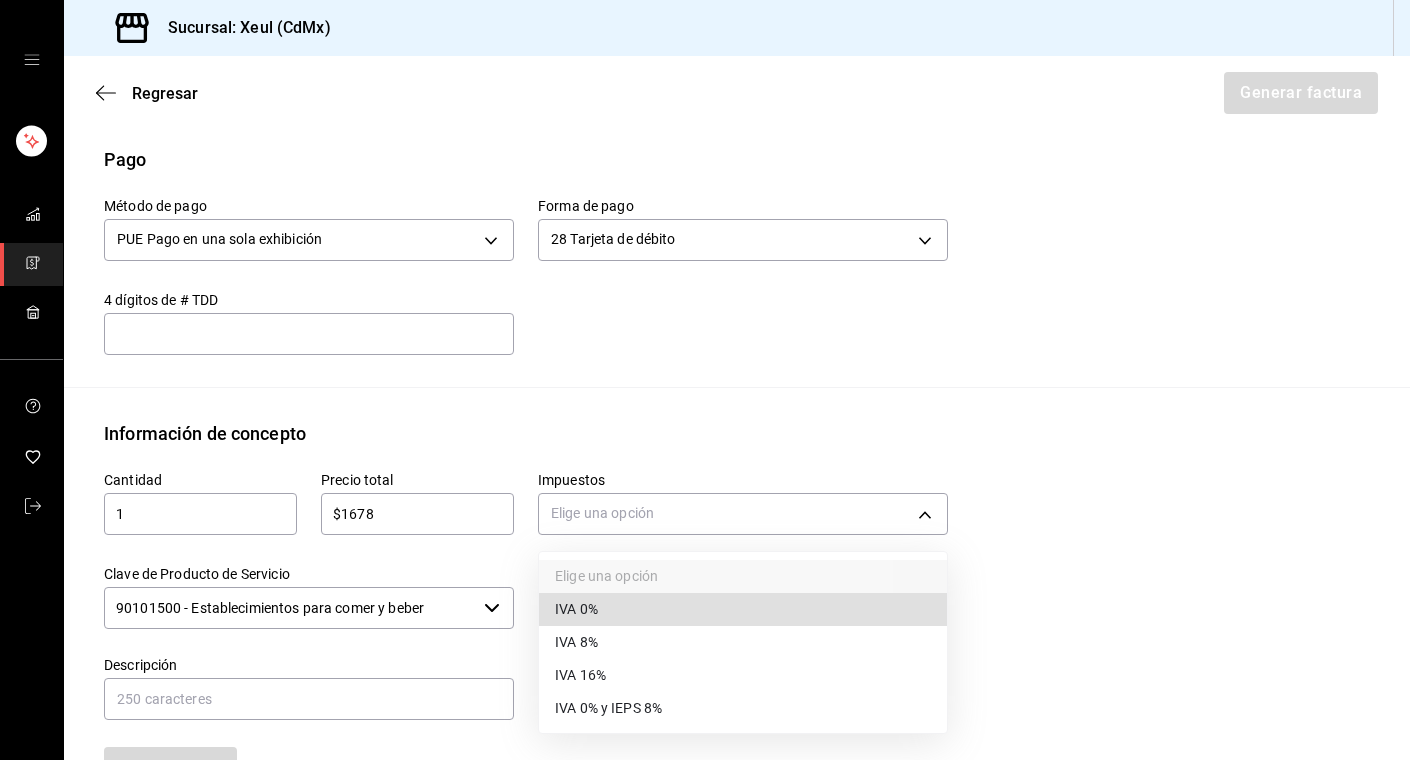 click on "IVA 16%" at bounding box center (580, 675) 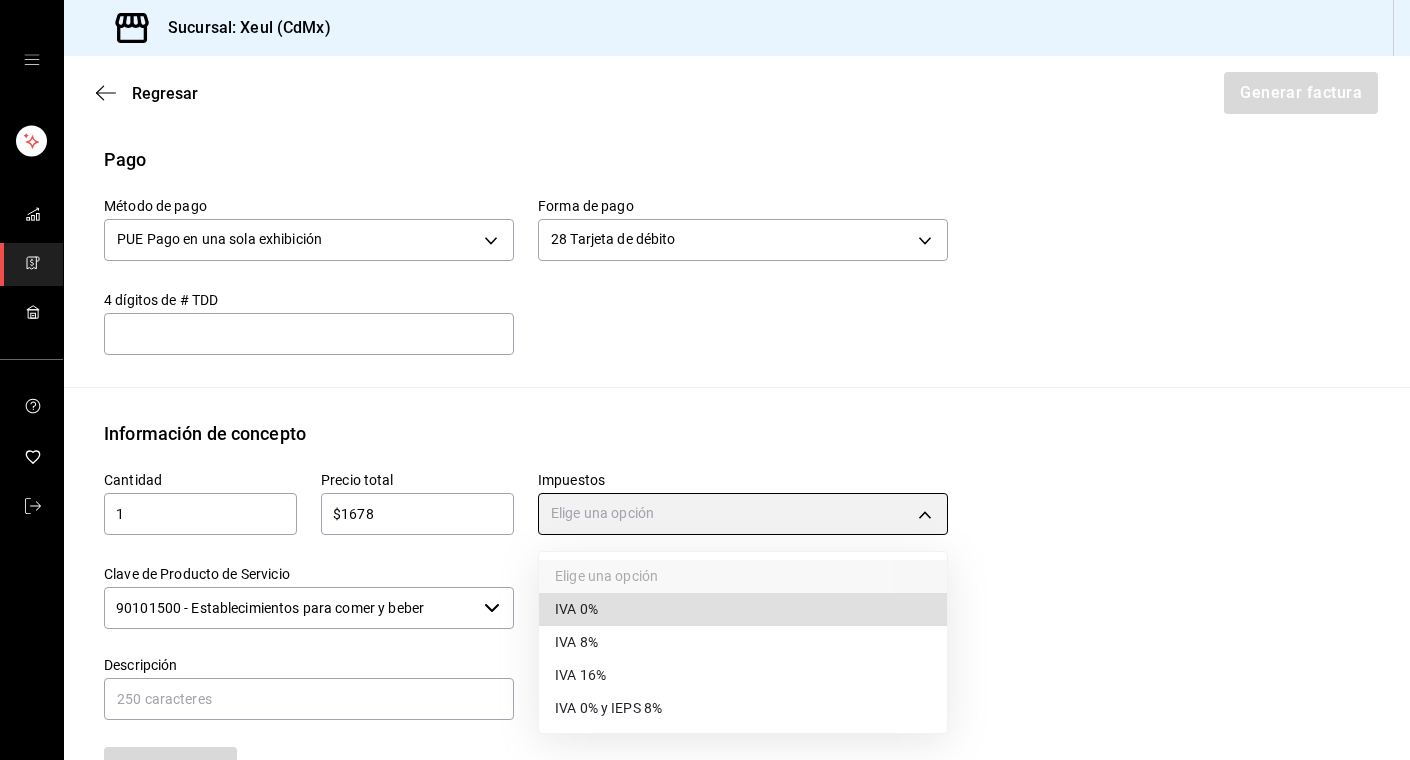 type on "IVA_16" 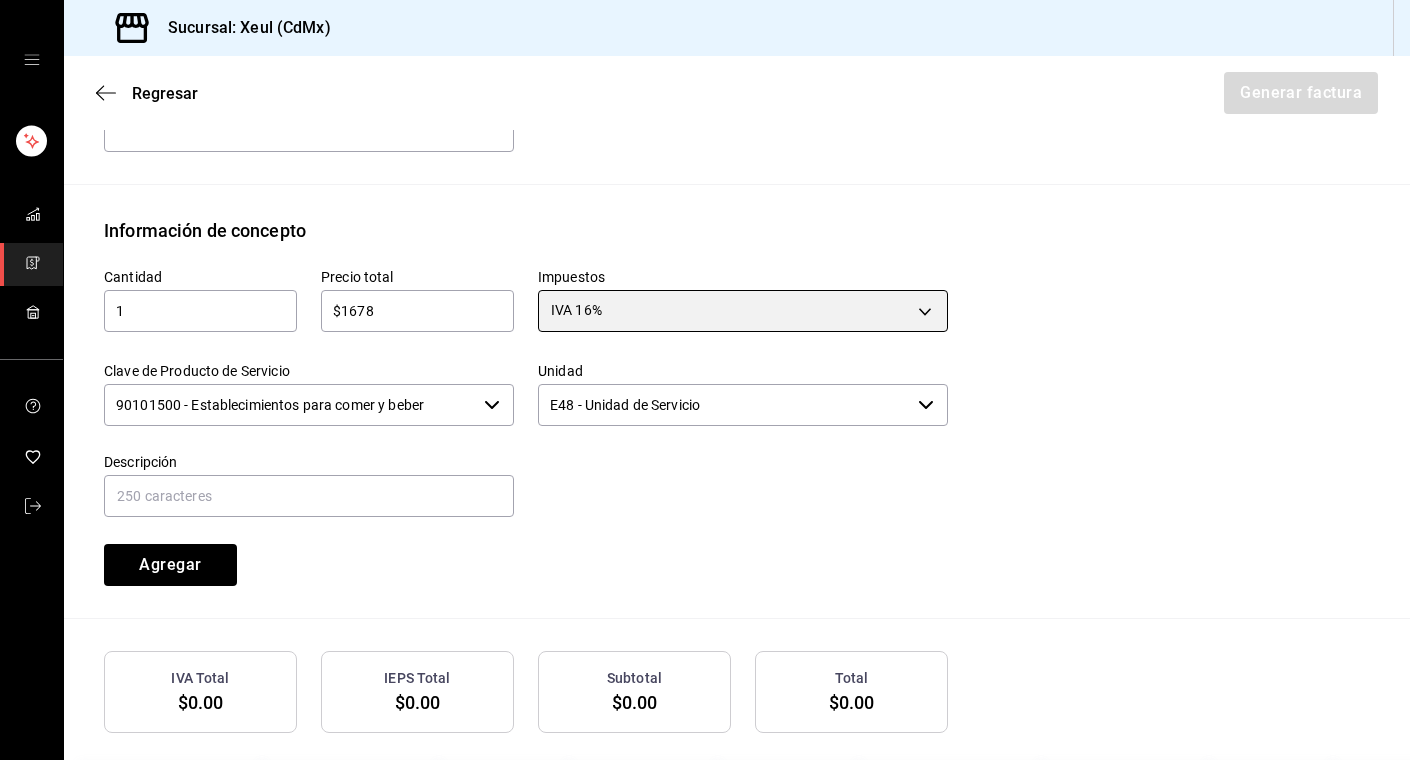 scroll, scrollTop: 894, scrollLeft: 0, axis: vertical 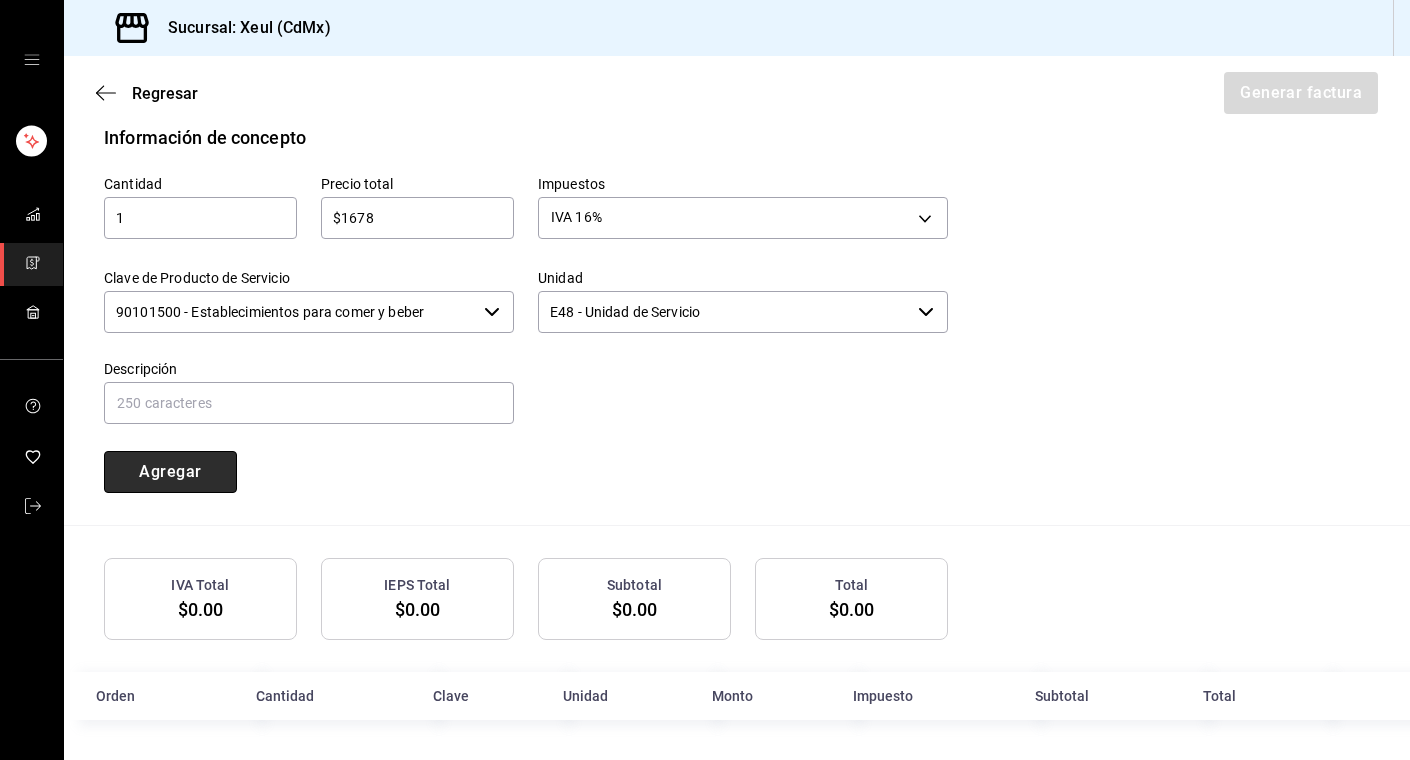 click on "Agregar" at bounding box center (170, 472) 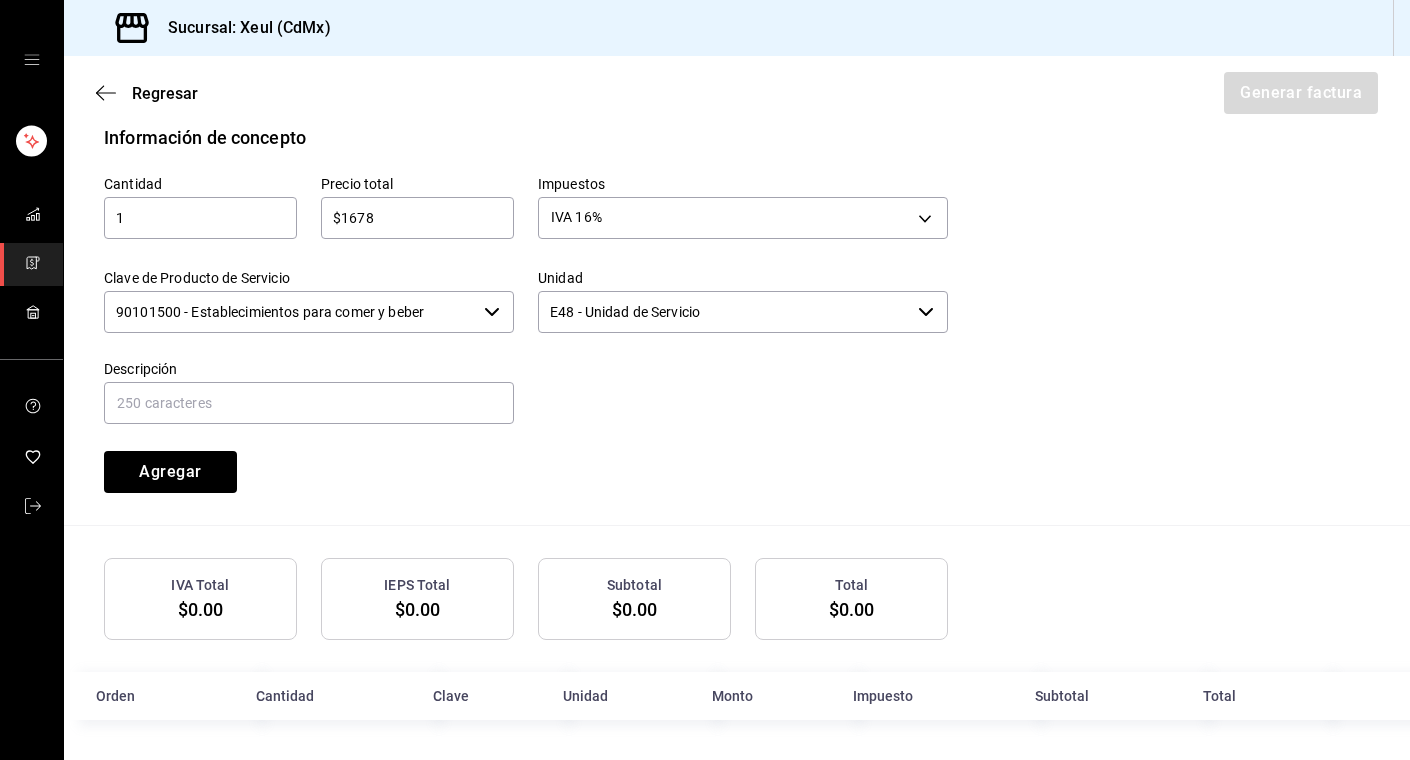 type 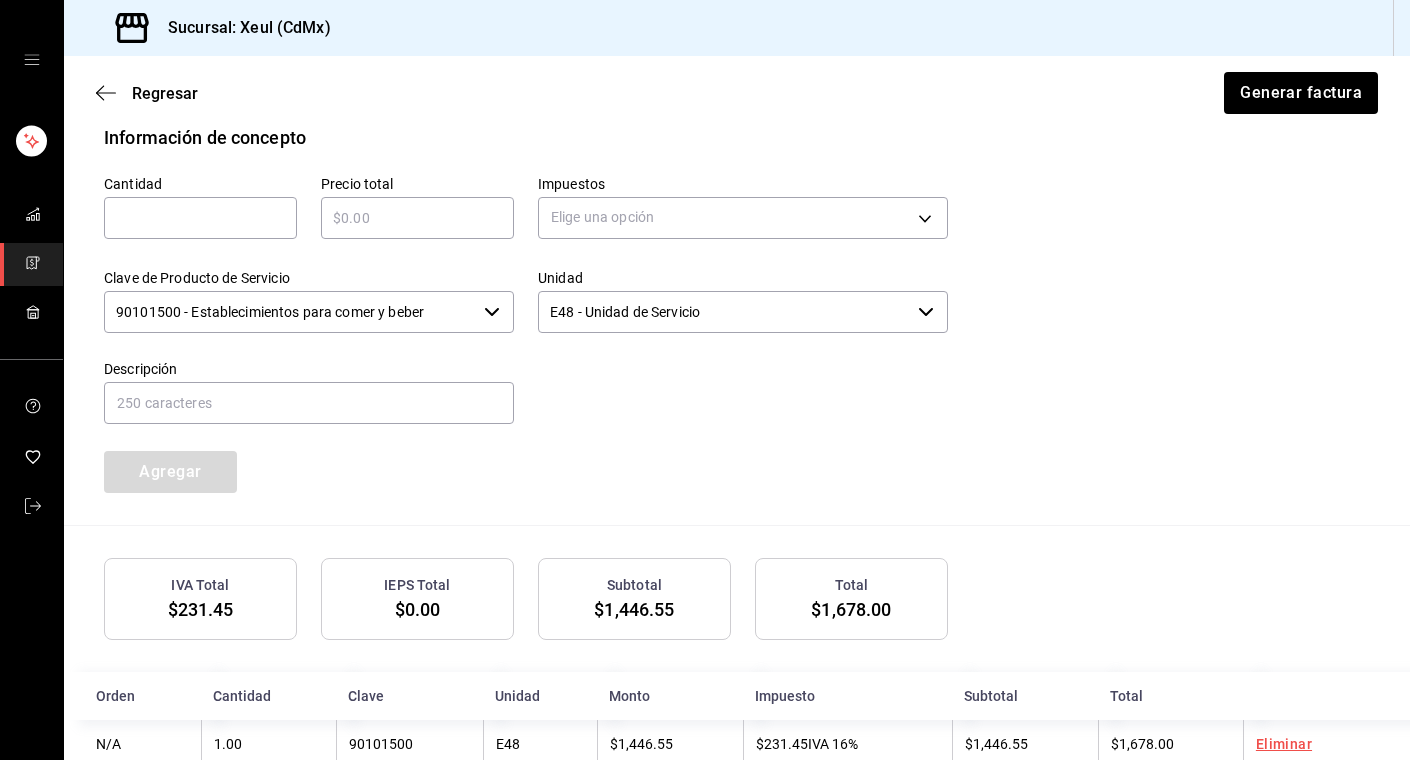 scroll, scrollTop: 943, scrollLeft: 0, axis: vertical 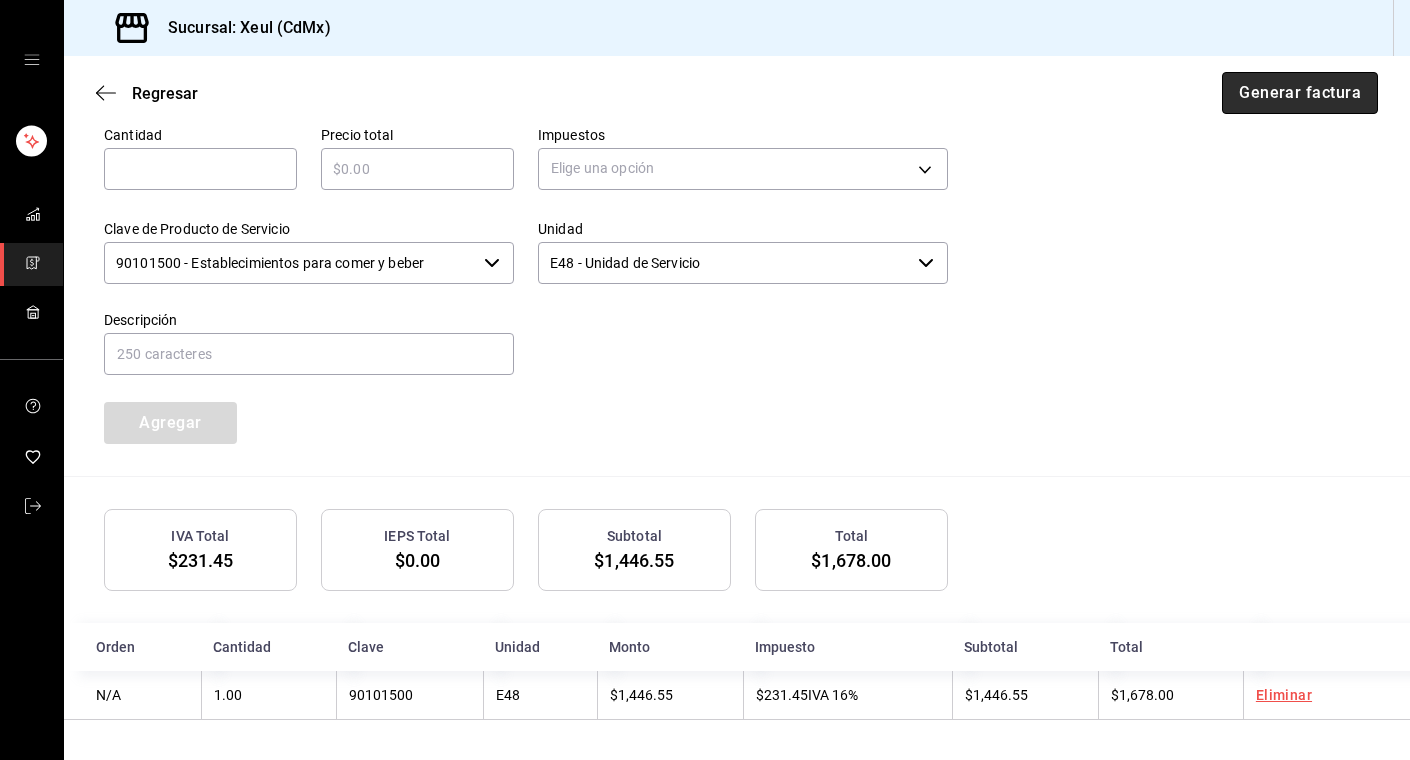 click on "Generar factura" at bounding box center [1300, 93] 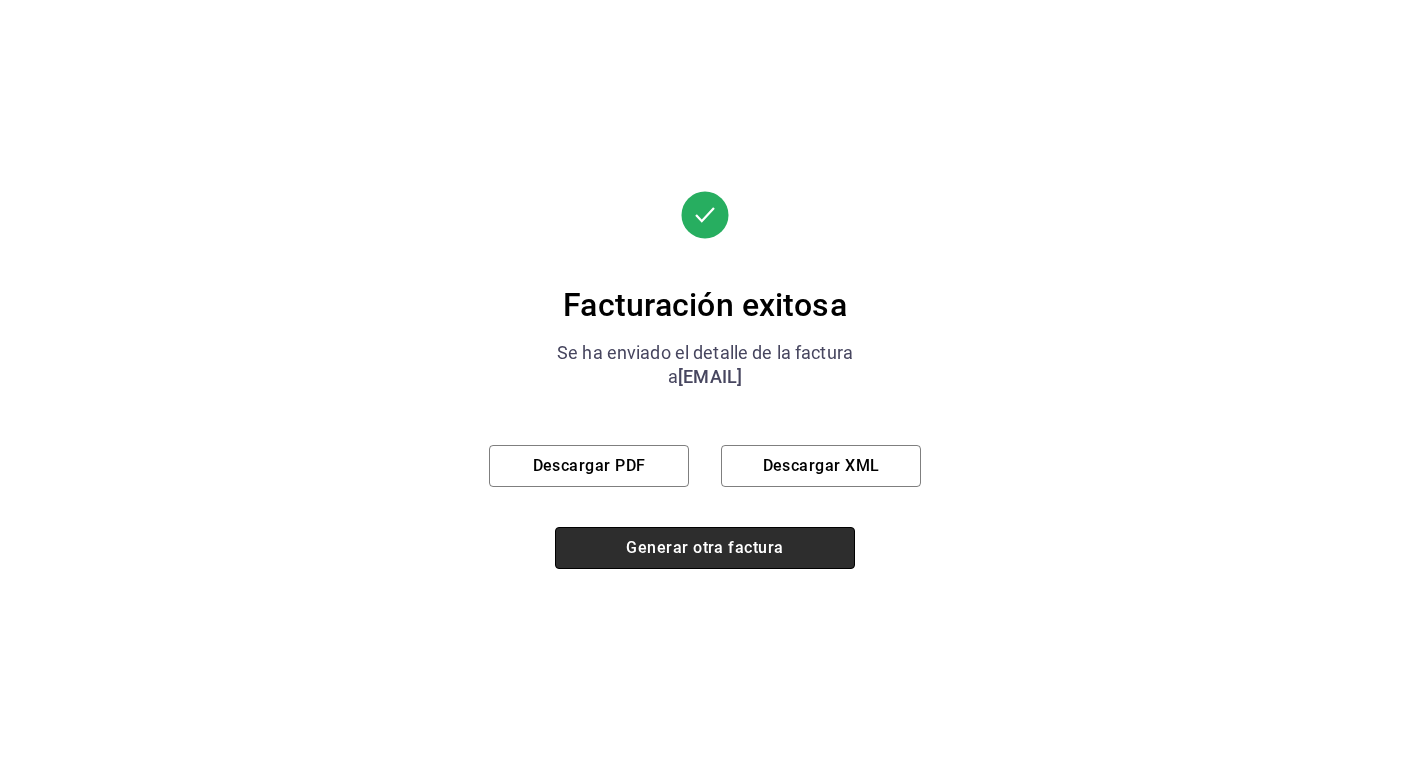 click on "Generar otra factura" at bounding box center [705, 548] 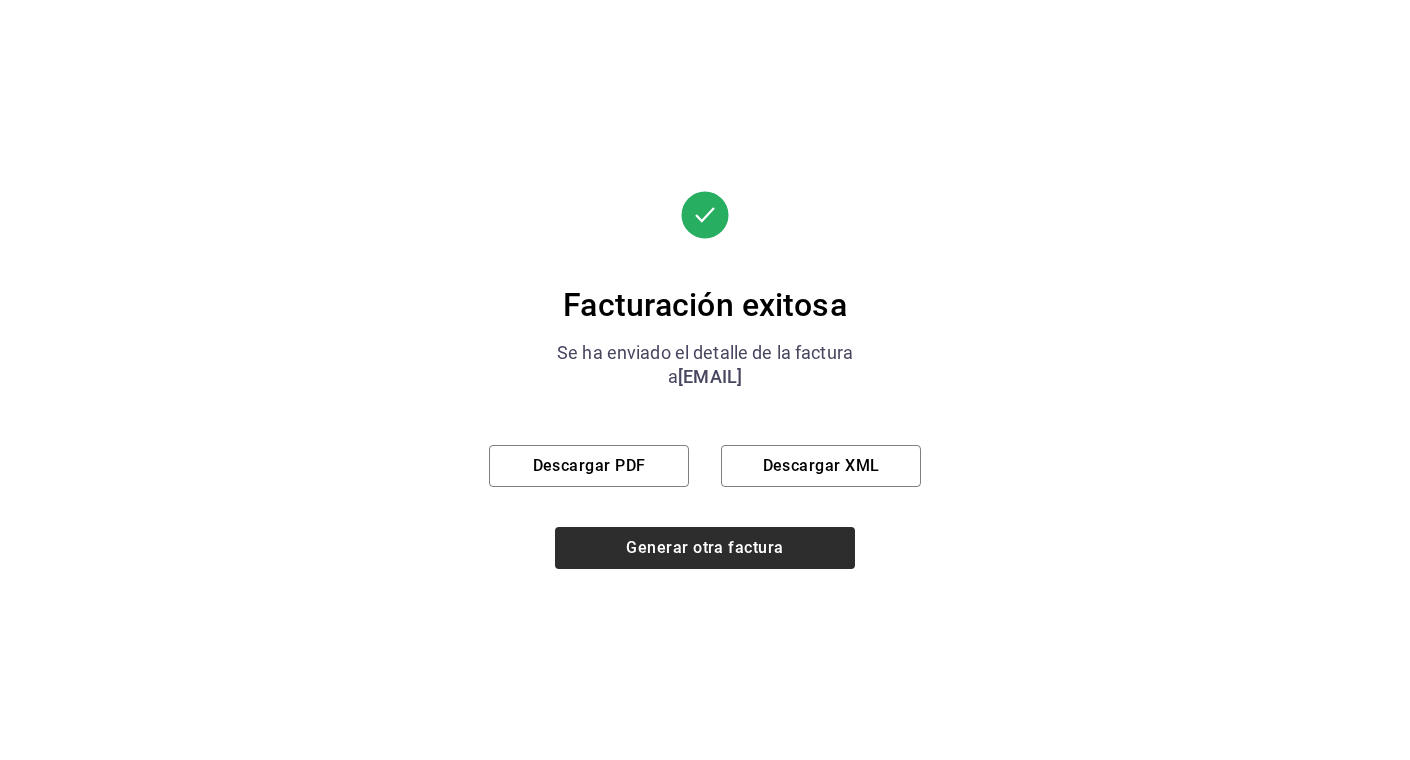 scroll, scrollTop: 197, scrollLeft: 0, axis: vertical 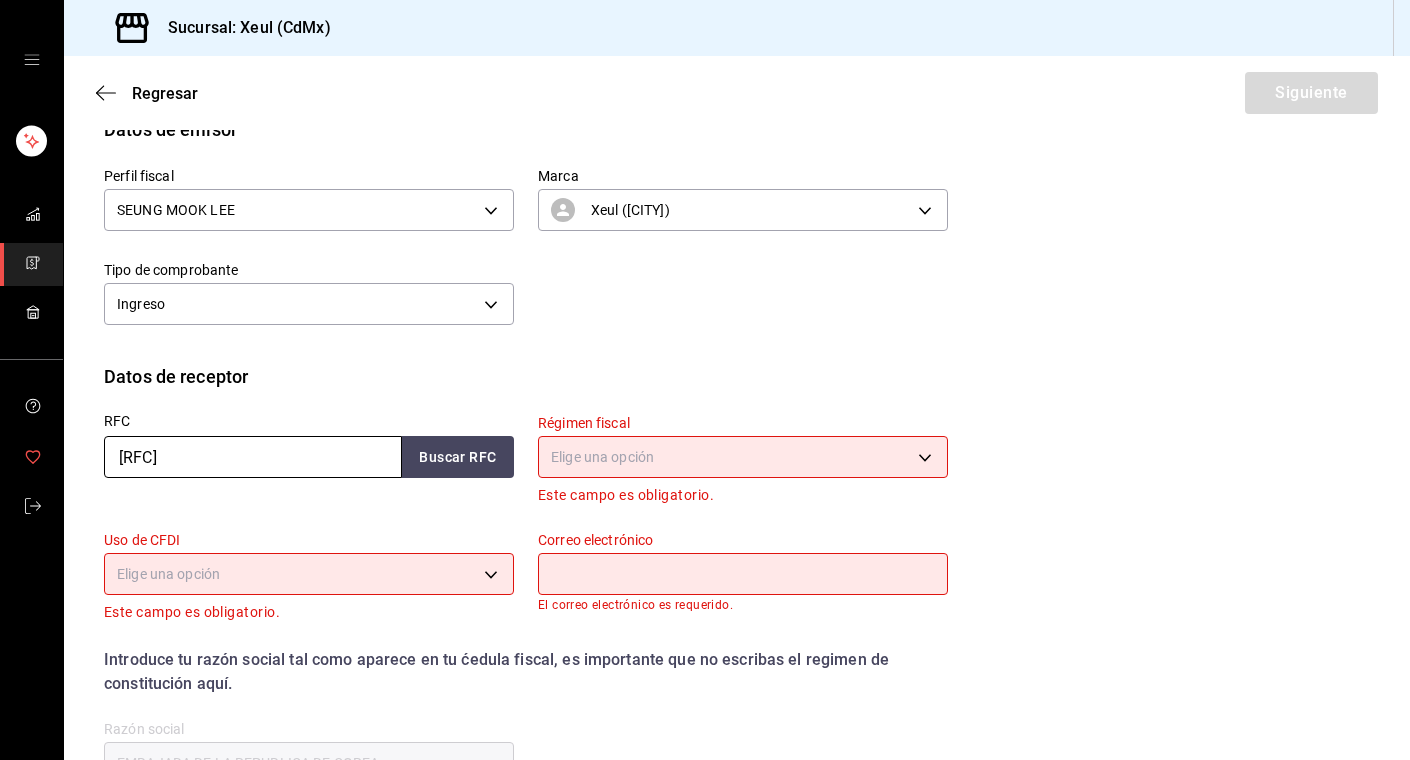 drag, startPoint x: 272, startPoint y: 452, endPoint x: 6, endPoint y: 465, distance: 266.31747 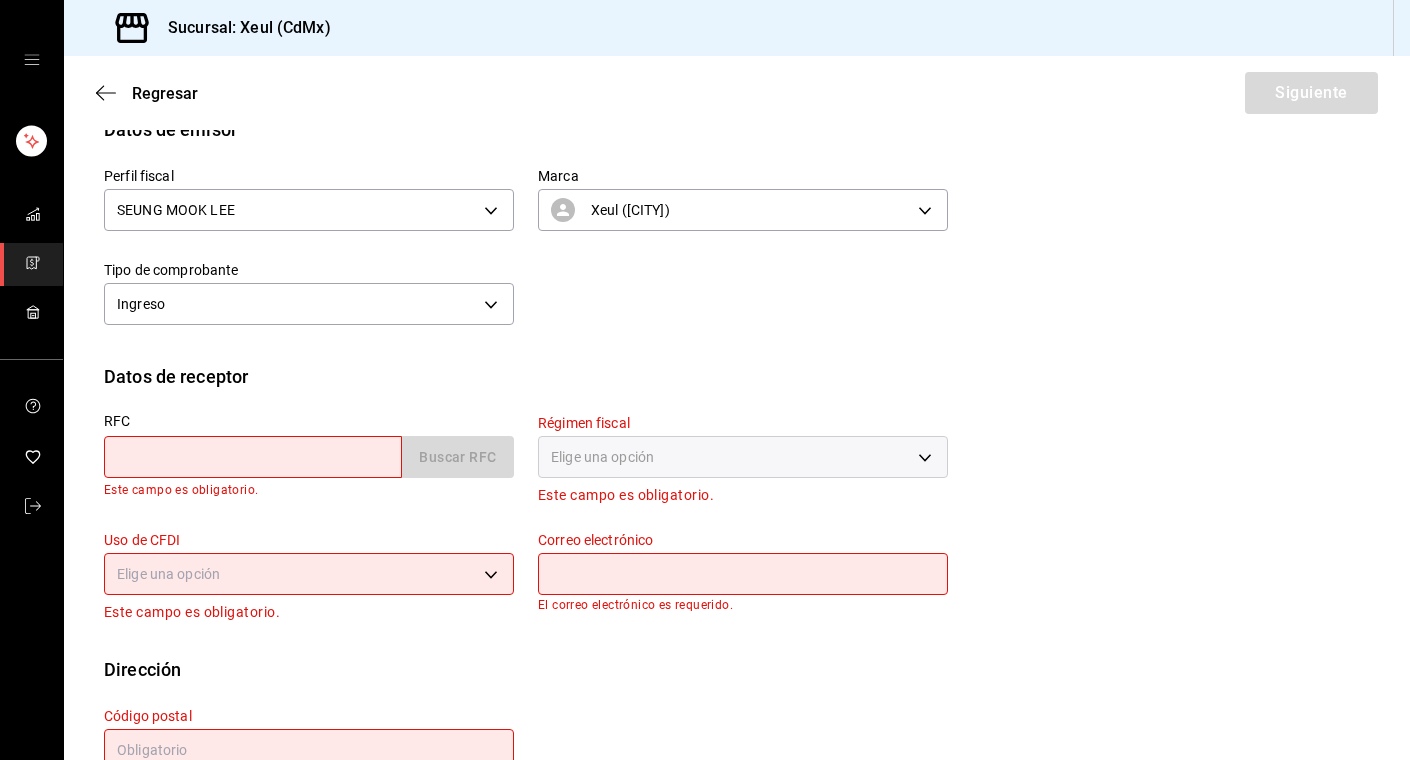 paste on "[RFC]" 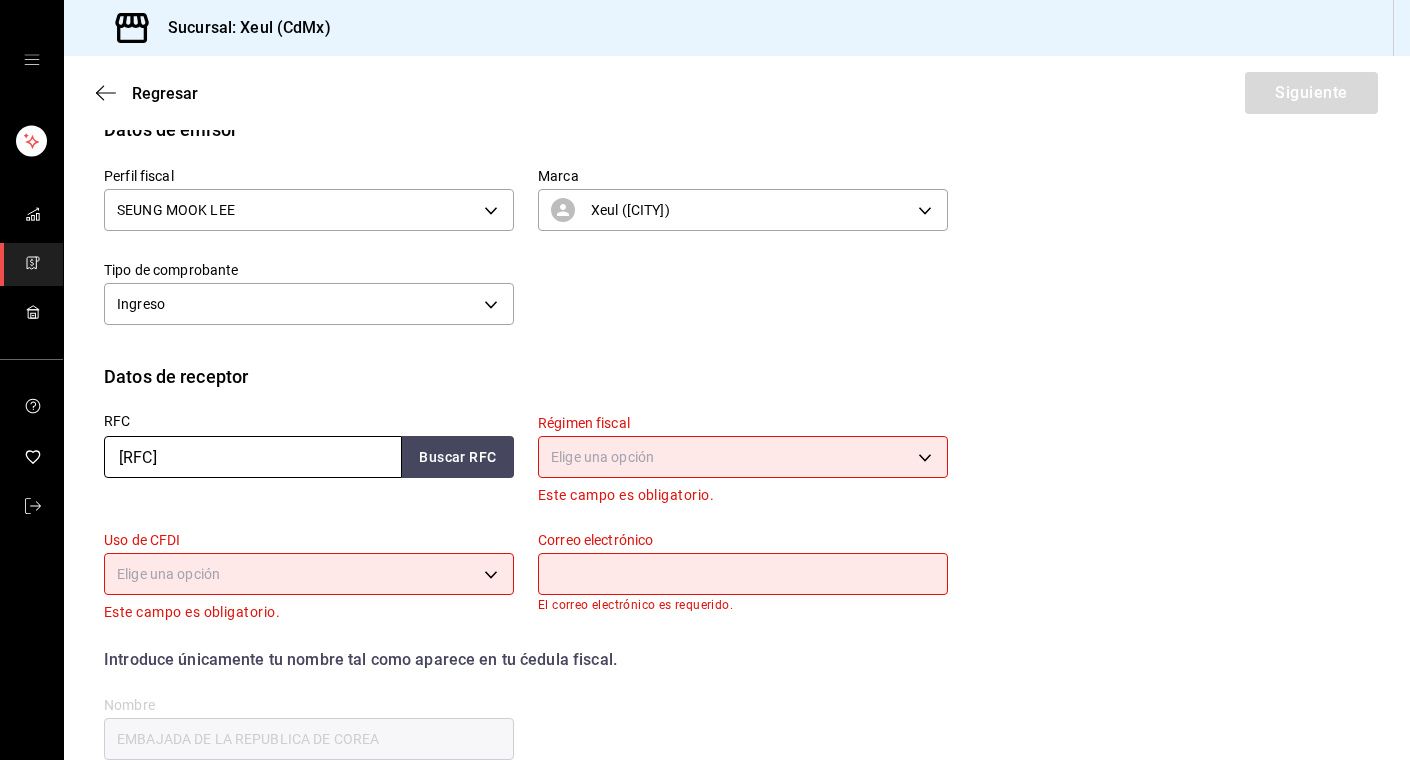 type on "[RFC]" 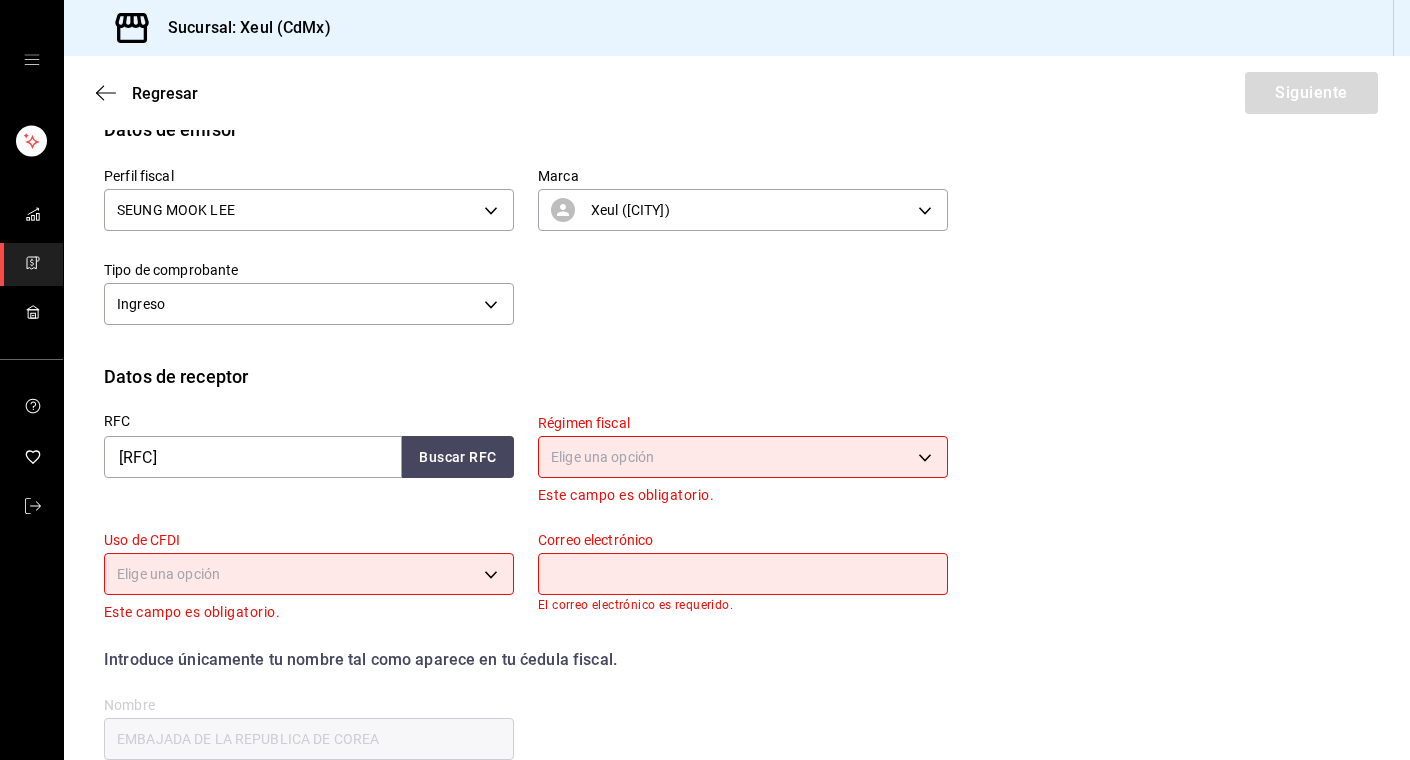 click on "Sucursal: [CITY] Regresar Siguiente Factura general Realiza tus facturas con un numero de orden o un monto en especifico; También puedes realizar una factura de remplazo mediante una factura cancelada. Factura de reemplazo Al activar esta opción tendrás que elegir una factura a reemplazar Datos de emisor Perfil fiscal [FIRST] [LAST] [UUID] Marca Xeul ([CITY]) [UUID] Tipo de comprobante Ingreso I Datos de receptor RFC [RFC] Buscar RFC Régimen fiscal Elige una opción Este campo es obligatorio. Uso de CFDI Elige una opción Este campo es obligatorio. Correo electrónico El correo electrónico es requerido. Introduce únicamente tu nombre tal como aparece en tu ćedula fiscal. person Nombre EMBAJADA DE LA REPUBLICA DE COREA Dirección Calle # exterior # interior Código postal Campo requerido Estado ​ Municipio ​ Colonia ​ GANA 1 MES GRATIS EN TU SUSCRIPCIÓN AQUÍ Visitar centro de ayuda ([PHONE]) soporte@parrotsoftware.io" at bounding box center (705, 380) 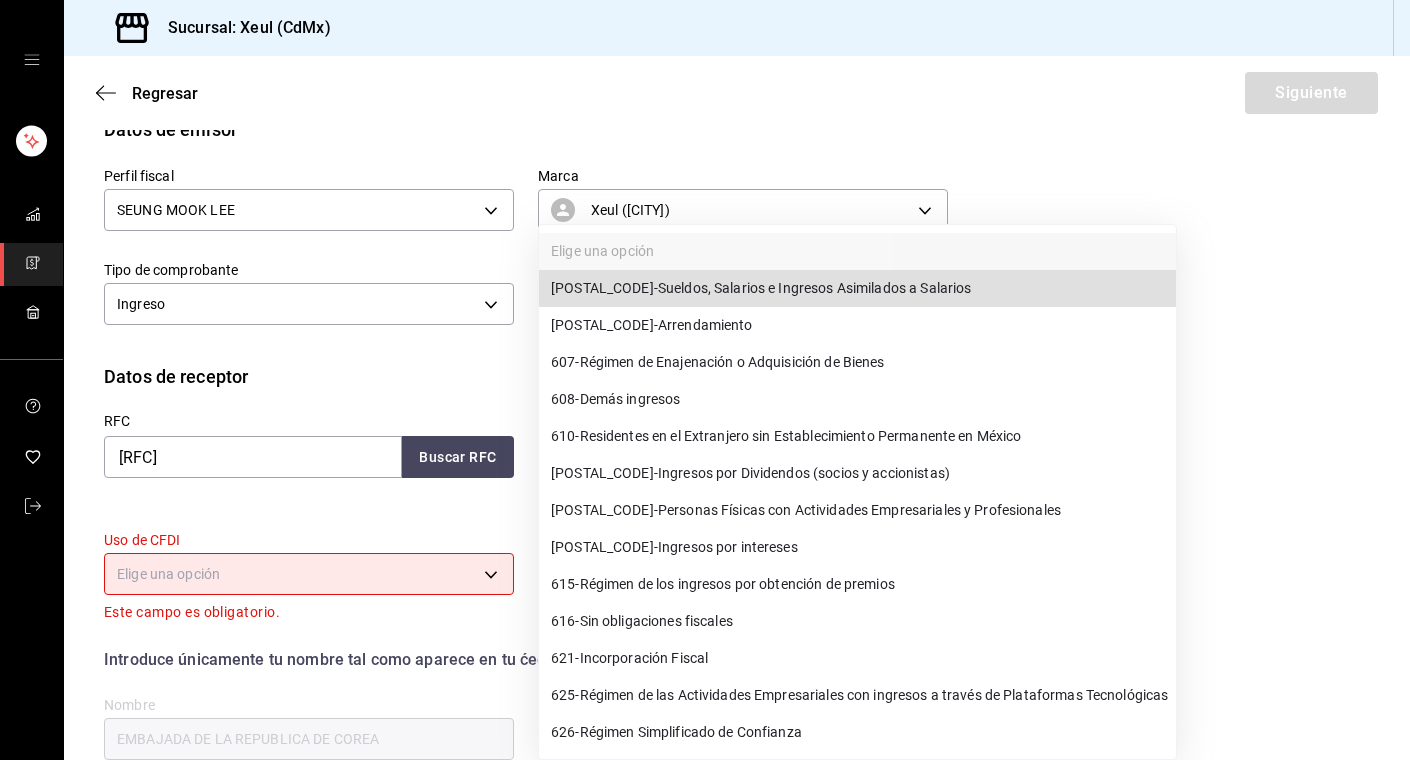 click on "612  -  Personas Físicas con Actividades Empresariales y Profesionales" at bounding box center (806, 510) 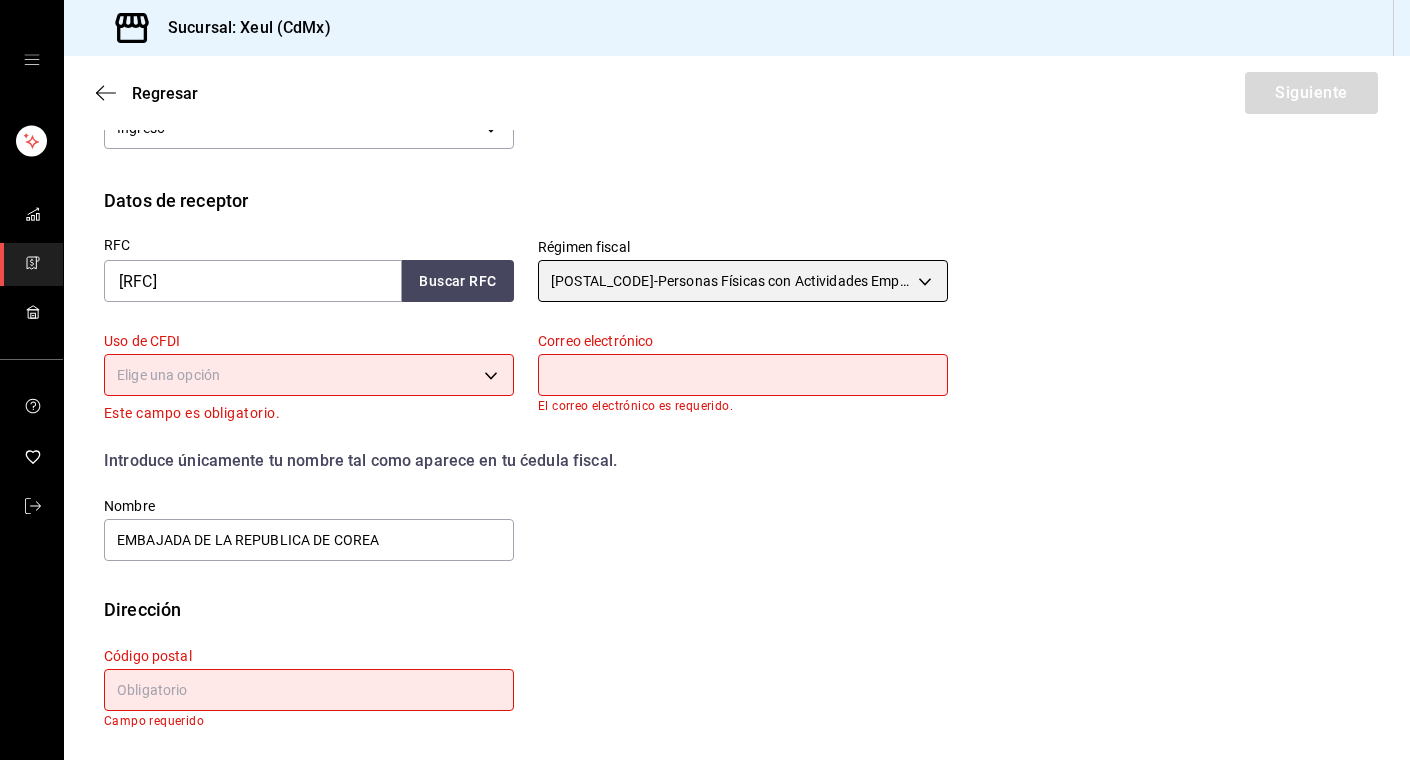 scroll, scrollTop: 373, scrollLeft: 0, axis: vertical 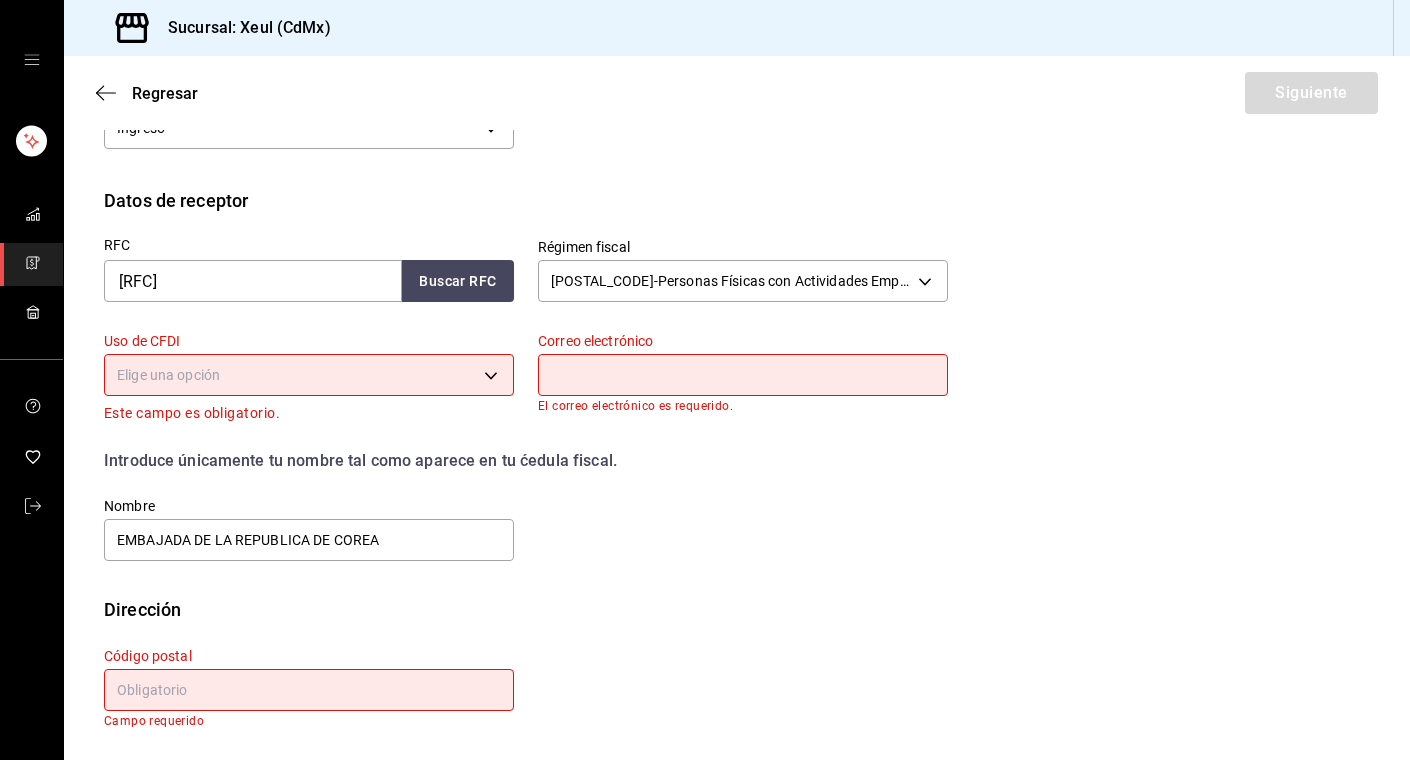 click on "Sucursal: [CITY] Regresar Siguiente Factura general Realiza tus facturas con un numero de orden o un monto en especifico; También puedes realizar una factura de remplazo mediante una factura cancelada. Factura de reemplazo Al activar esta opción tendrás que elegir una factura a reemplazar Datos de emisor Perfil fiscal [FIRST] [LAST] [UUID] Marca Xeul ([CITY]) [UUID] Tipo de comprobante Ingreso I Datos de receptor RFC [RFC] Buscar RFC Régimen fiscal 612  -  Personas Físicas con Actividades Empresariales y Profesionales 612 Uso de CFDI Elige una opción Este campo es obligatorio. Correo electrónico El correo electrónico es requerido. Introduce únicamente tu nombre tal como aparece en tu ćedula fiscal. person Nombre EMBAJADA DE LA REPUBLICA DE COREA Dirección Calle # exterior # interior Código postal Campo requerido Estado ​ Municipio ​ Colonia ​ GANA 1 MES GRATIS EN TU SUSCRIPCIÓN AQUÍ Visitar centro de ayuda" at bounding box center [705, 380] 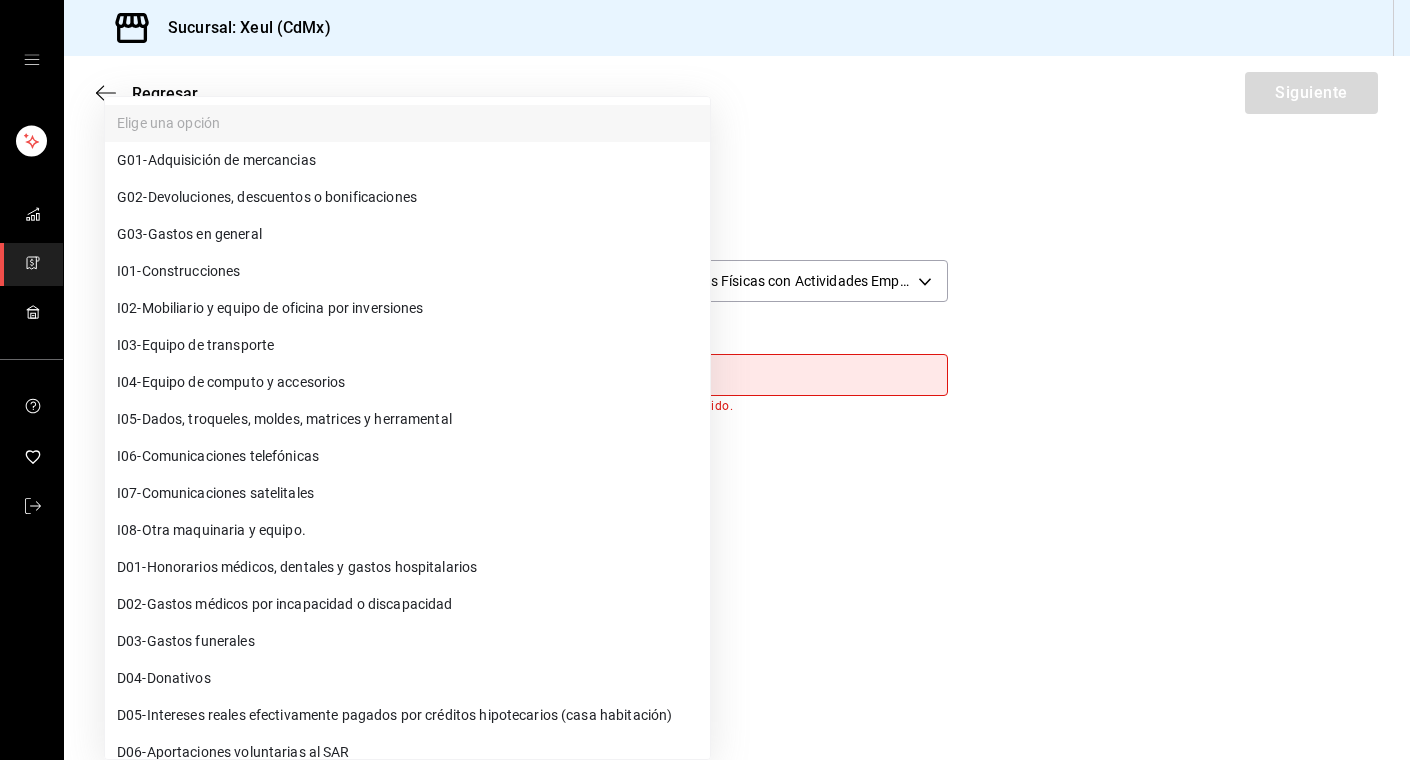 click on "G03  -  Gastos en general" at bounding box center (189, 234) 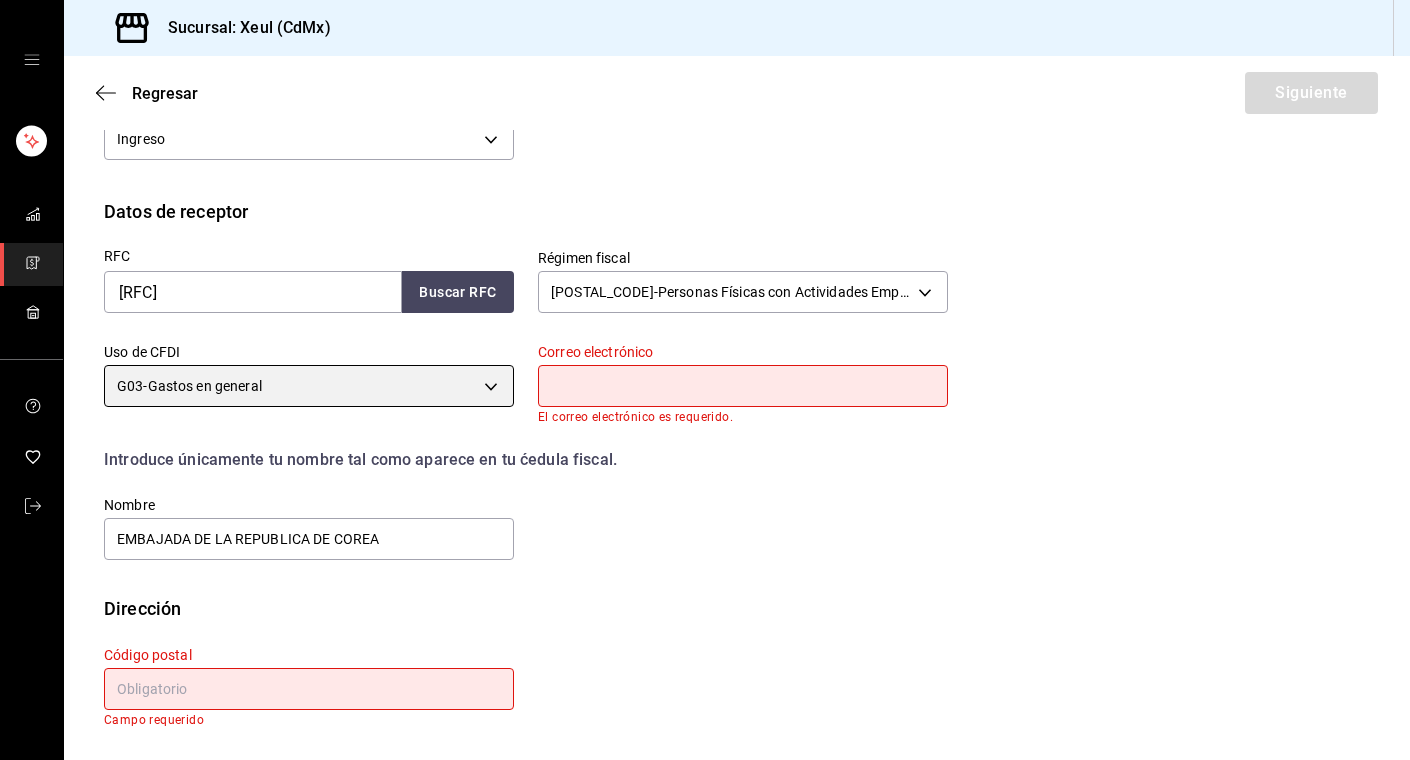 scroll, scrollTop: 362, scrollLeft: 0, axis: vertical 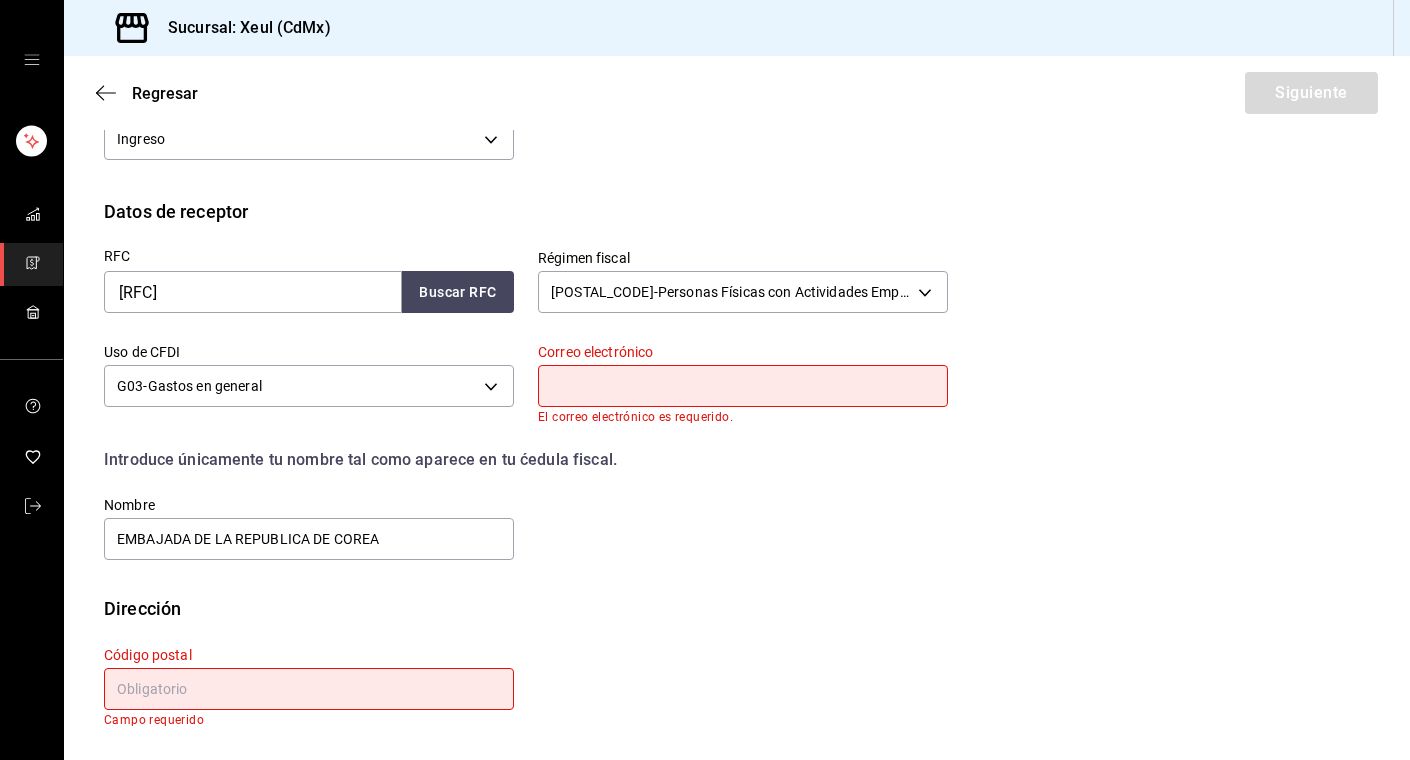click at bounding box center (743, 386) 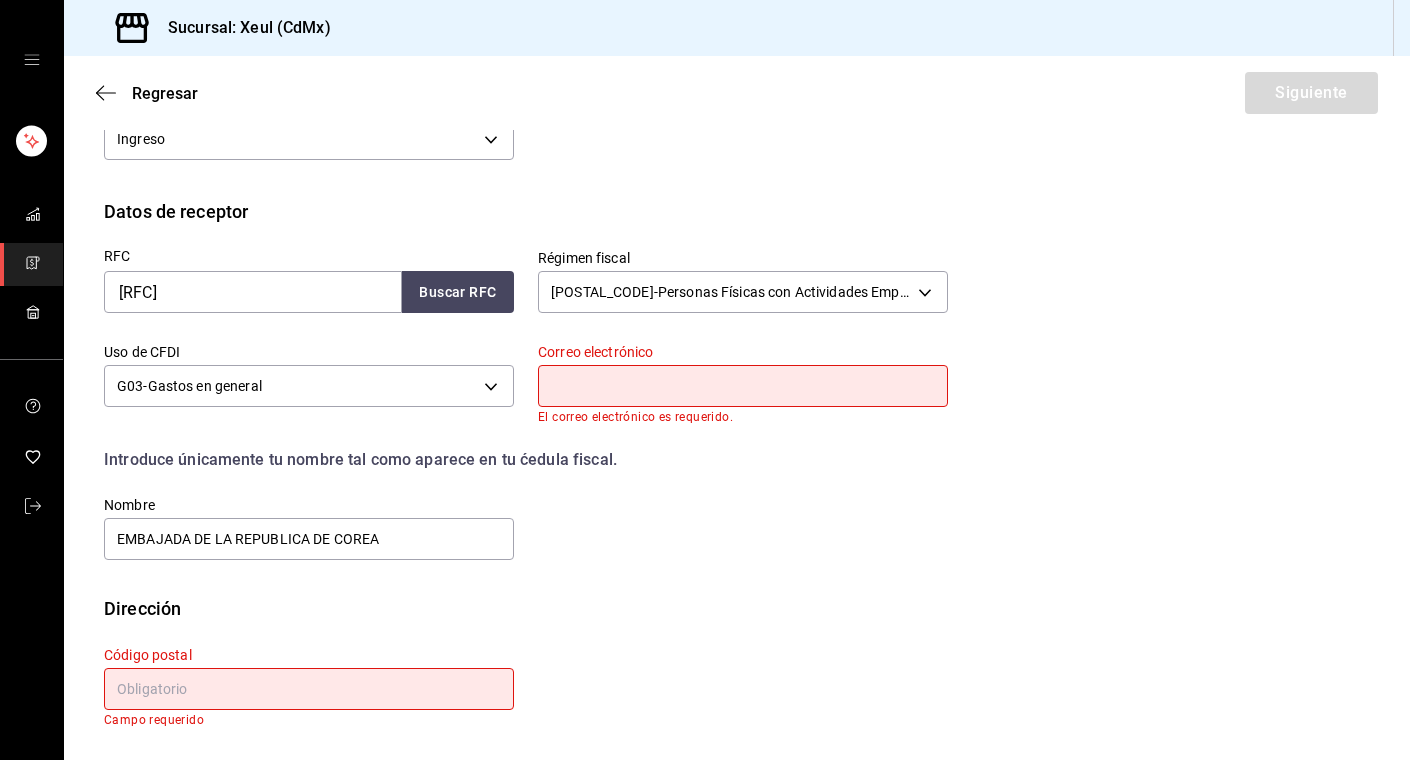 paste on "[EMAIL]" 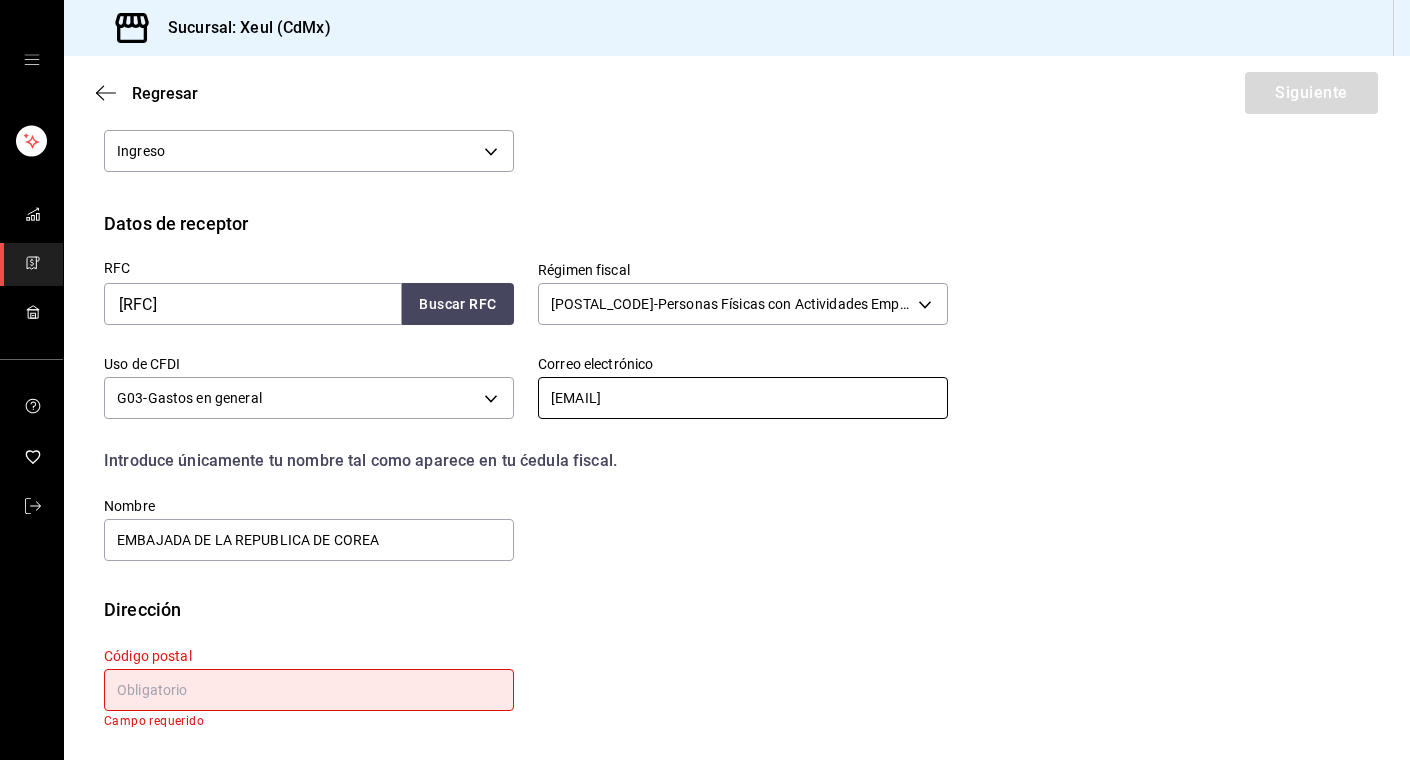 scroll, scrollTop: 350, scrollLeft: 0, axis: vertical 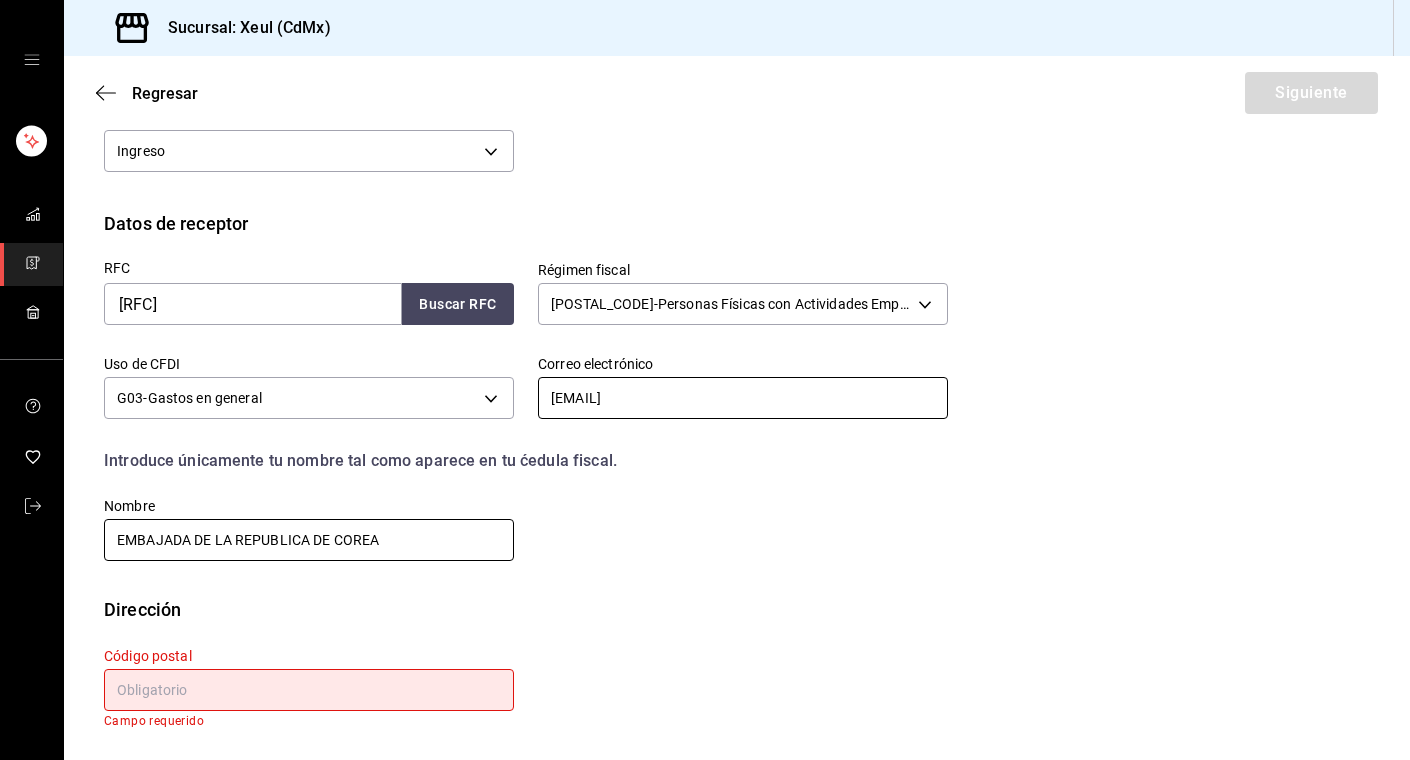 type on "[EMAIL]" 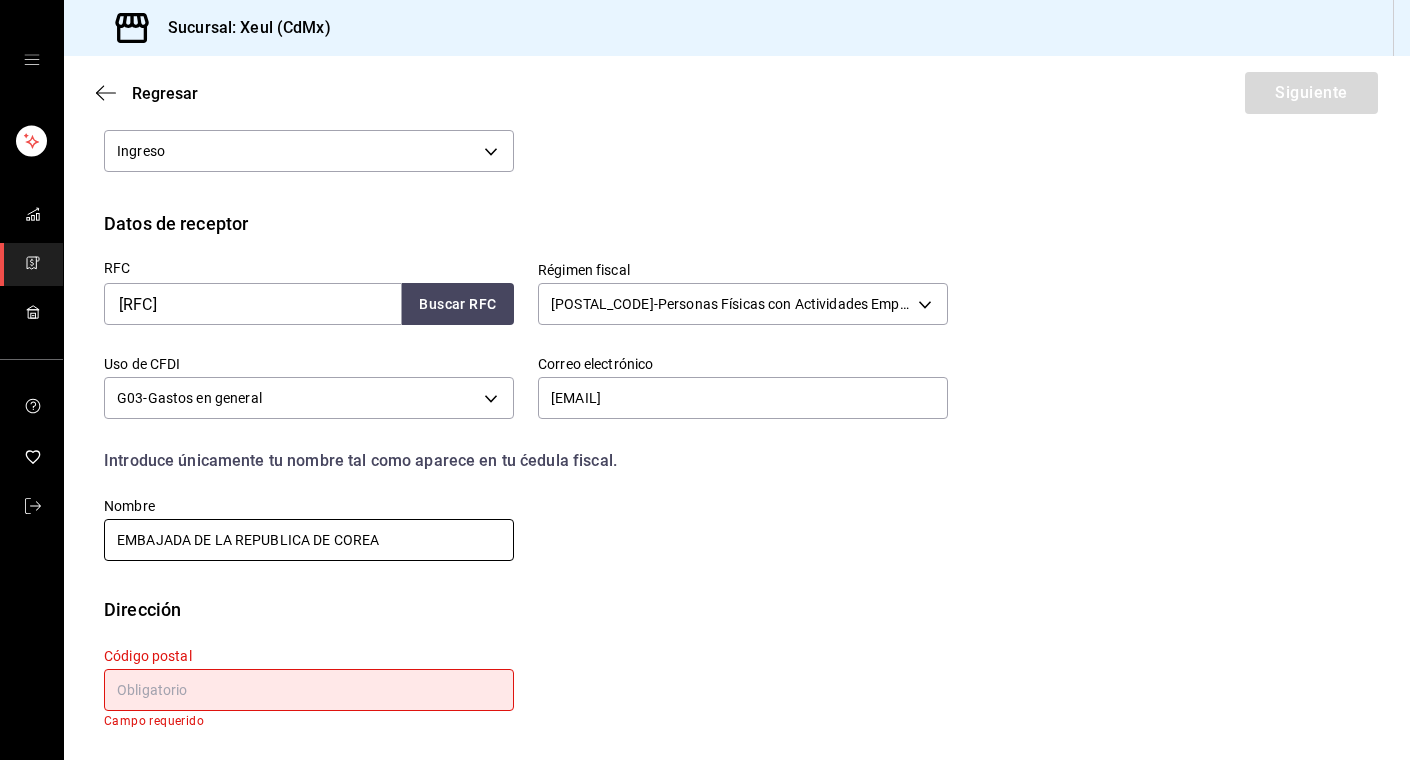 drag, startPoint x: 388, startPoint y: 532, endPoint x: 86, endPoint y: 531, distance: 302.00165 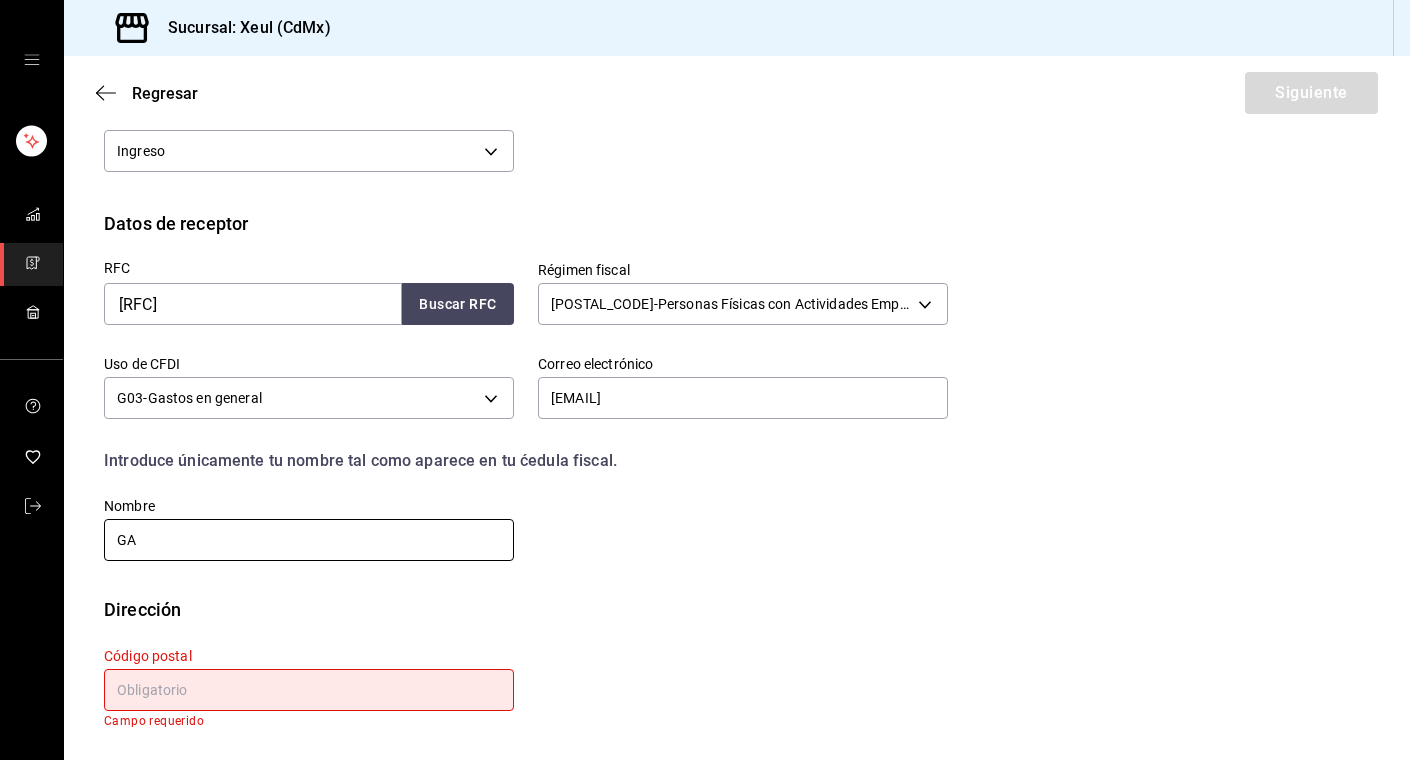 type on "G" 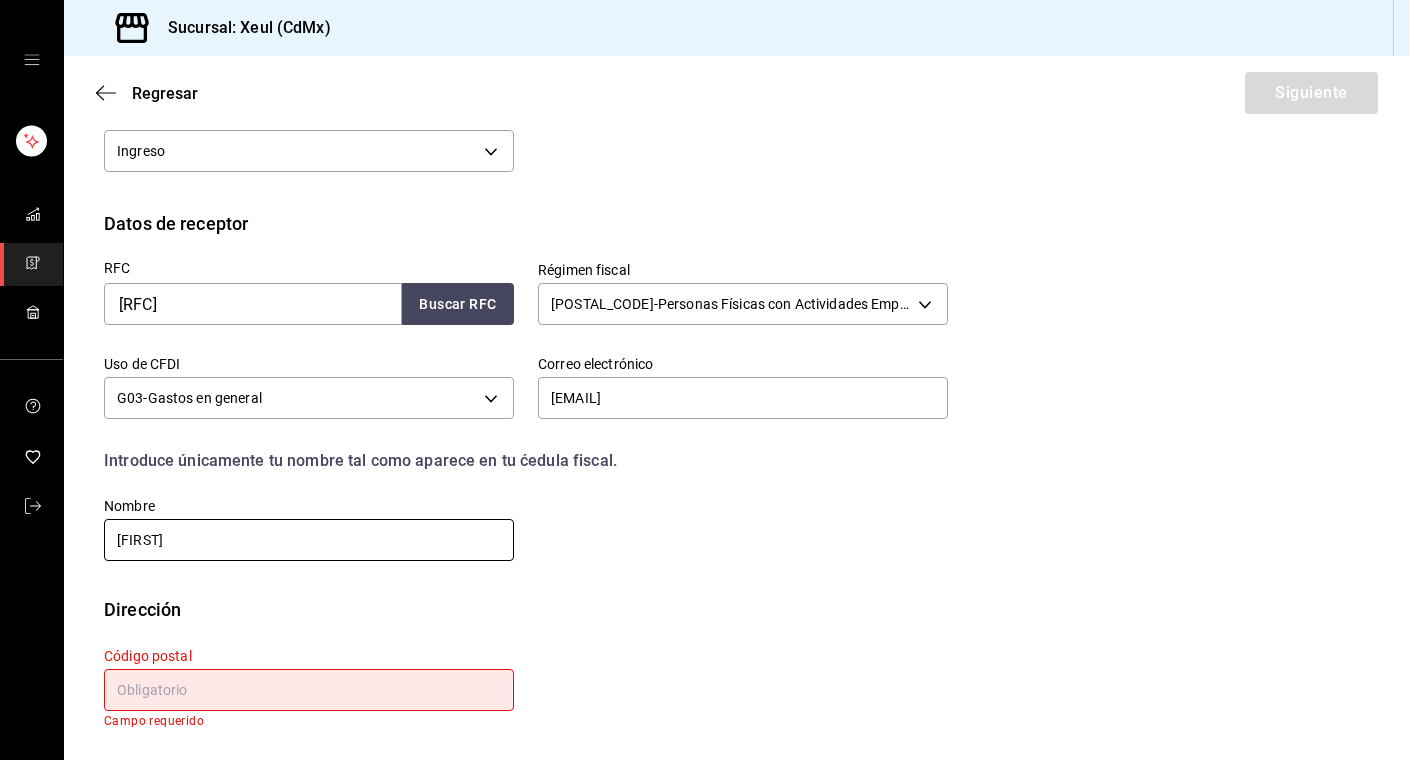 type on "[FULL_NAME]" 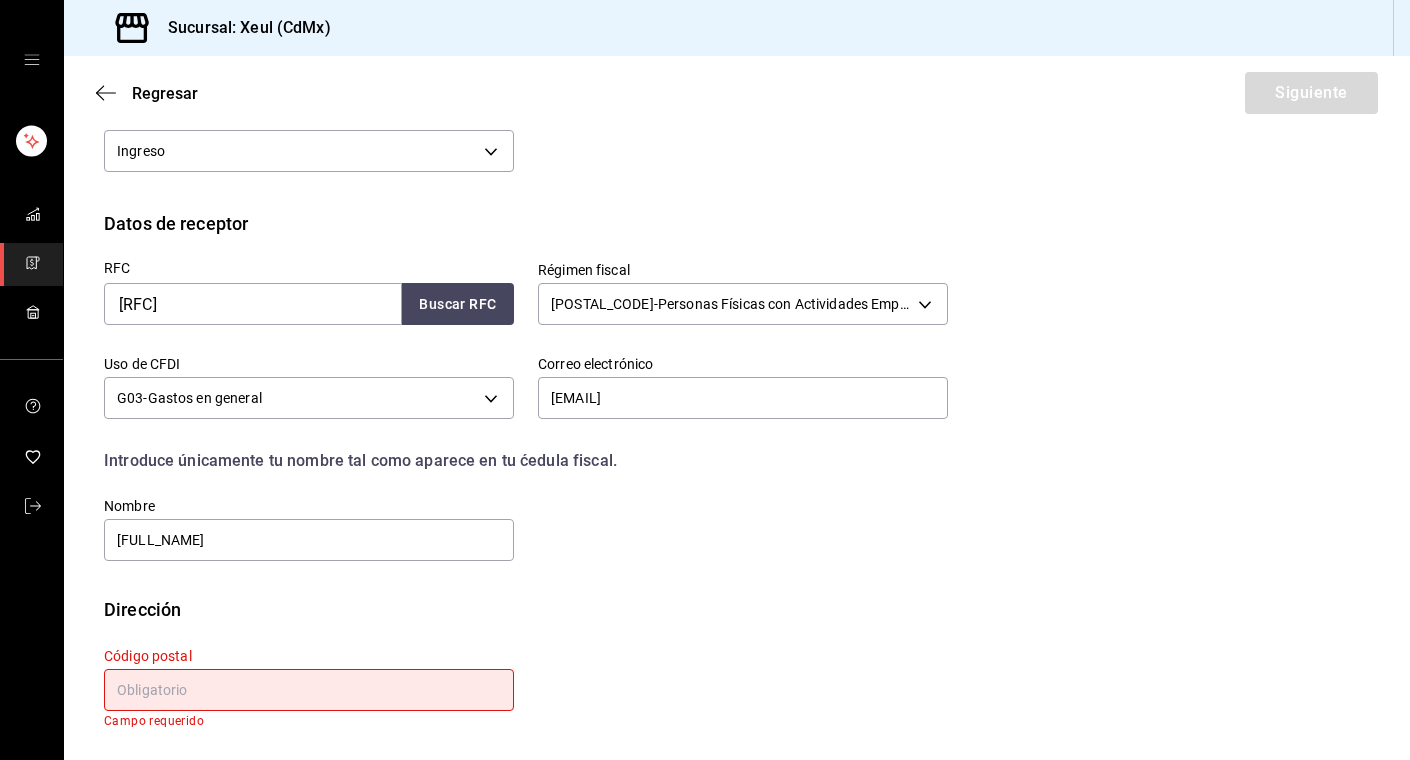 click at bounding box center (309, 690) 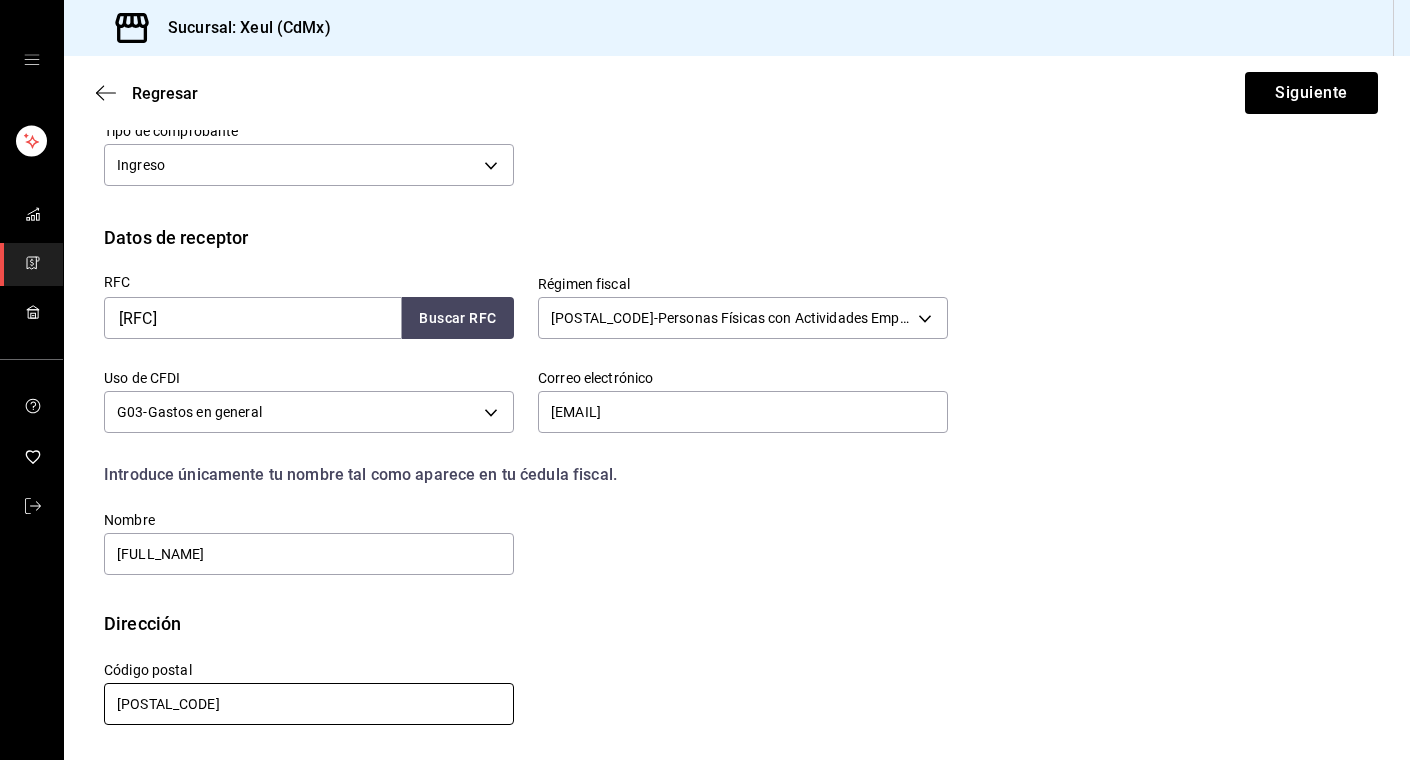 scroll, scrollTop: 336, scrollLeft: 0, axis: vertical 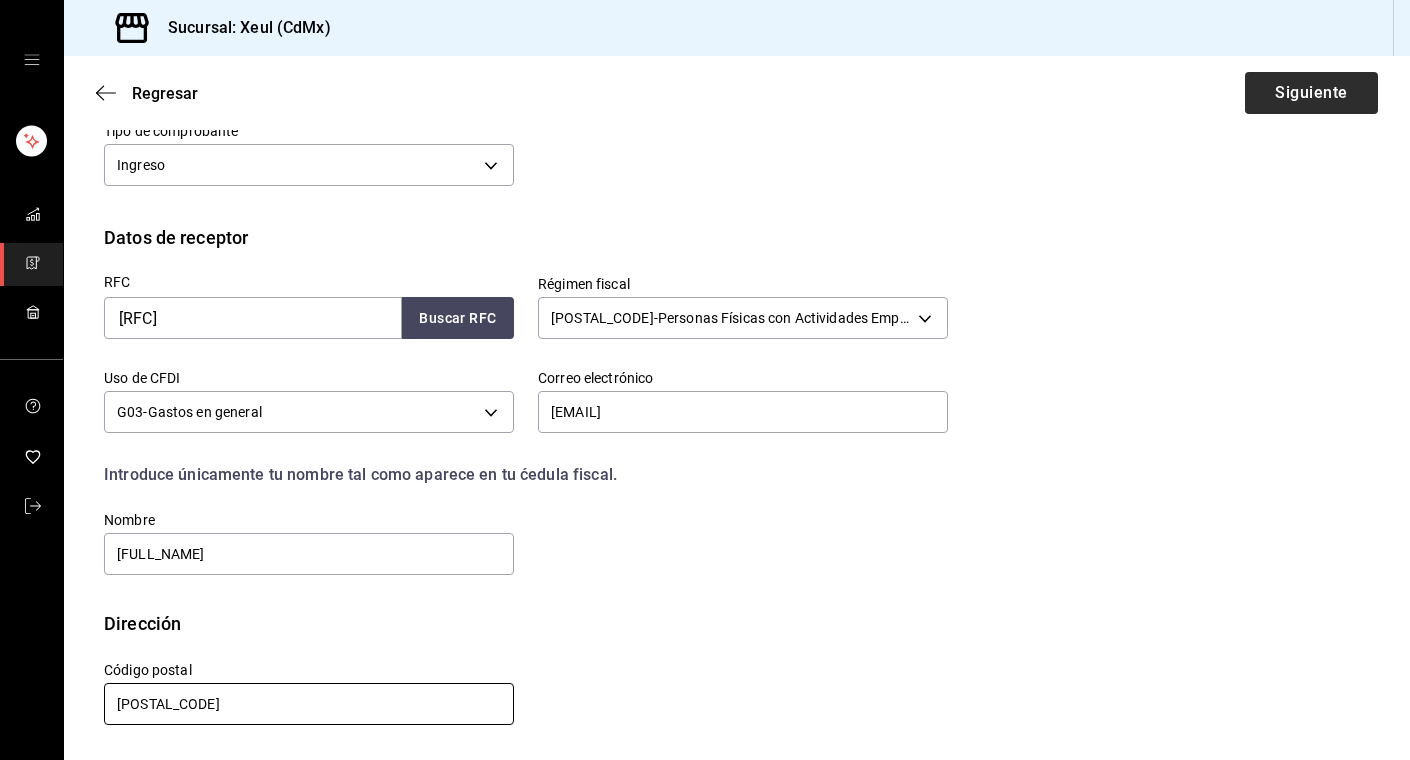 type on "[POSTAL_CODE]" 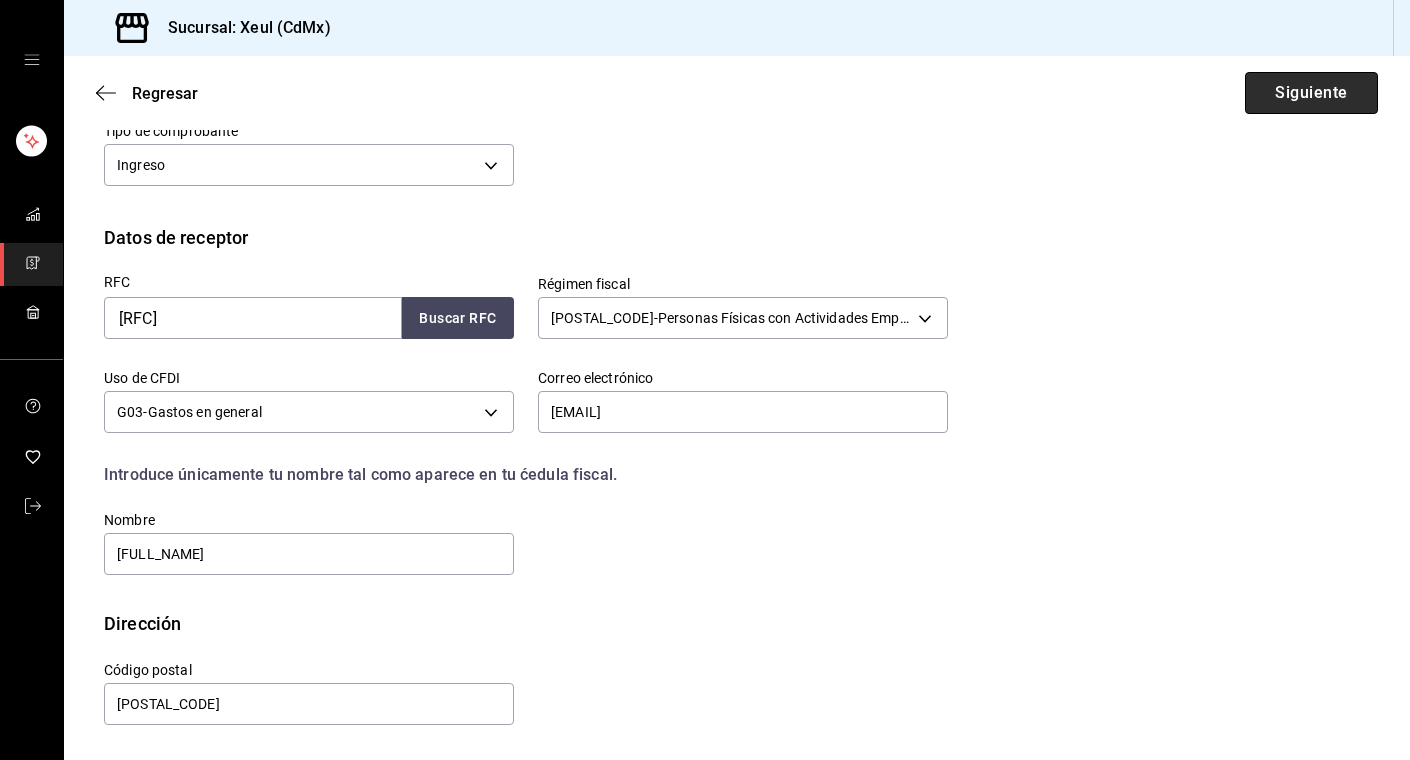 click on "Siguiente" at bounding box center (1311, 93) 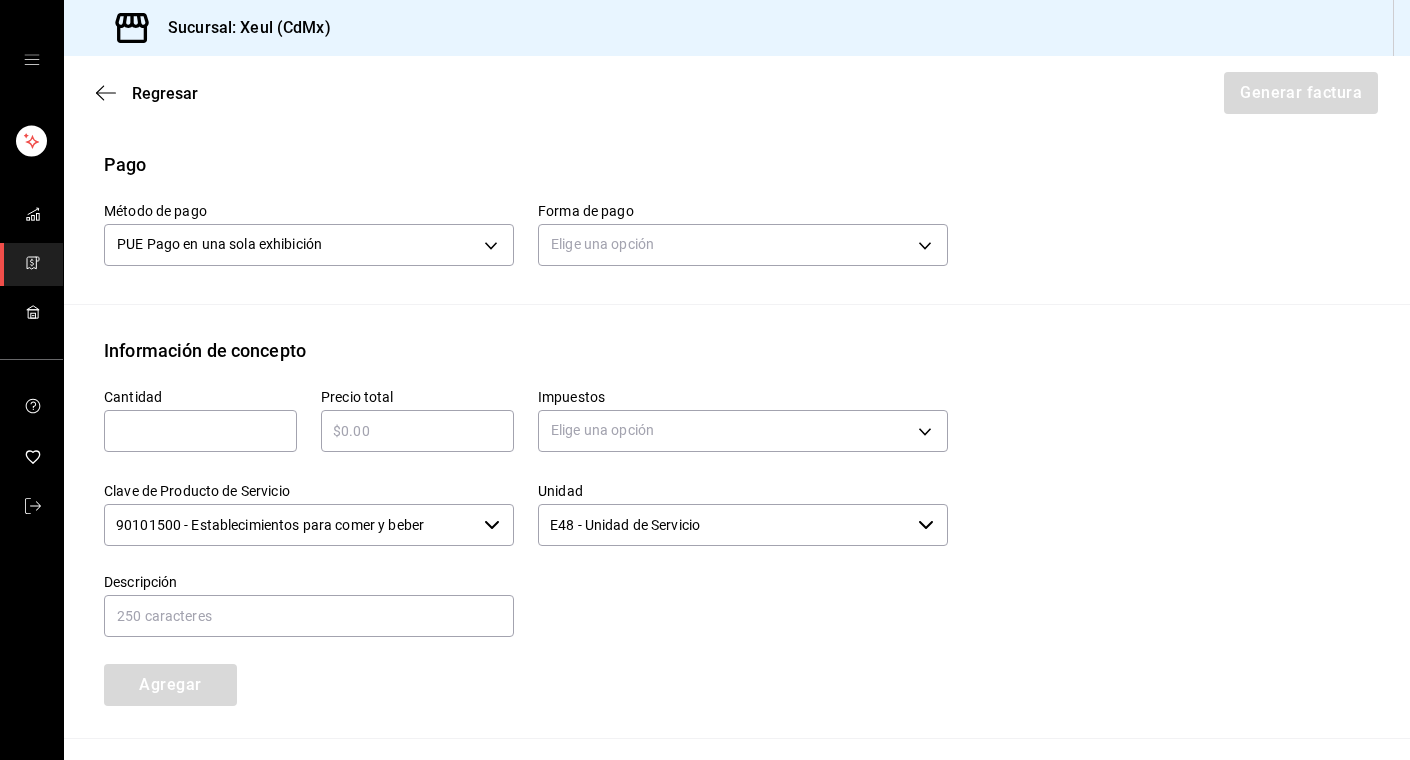 scroll, scrollTop: 601, scrollLeft: 0, axis: vertical 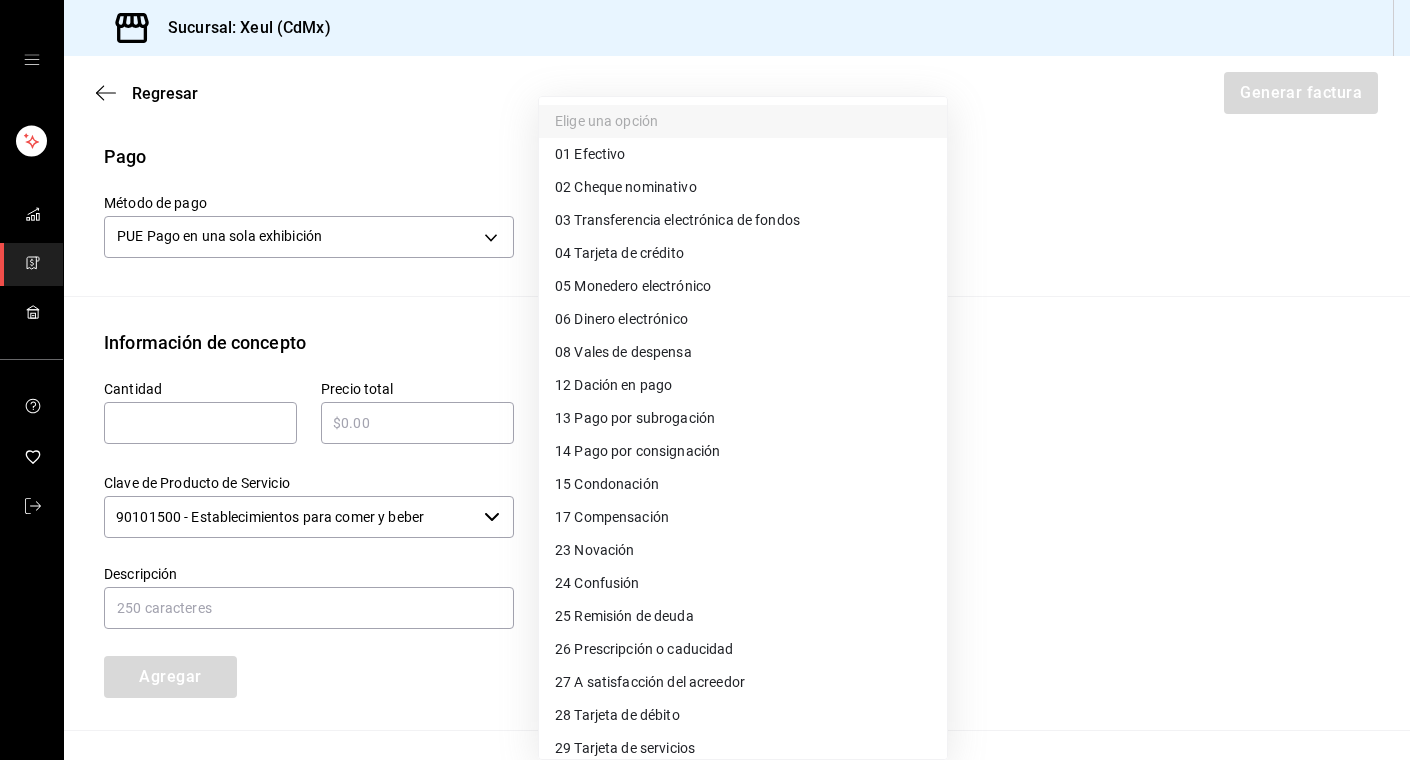 click on "Sucursal: [CITY] Regresar Generar factura Emisor Perfil fiscal [FIRST] [LAST] Tipo de comprobante Ingreso Receptor Nombre / Razón social [FULL_NAME] RFC Receptor [RFC] Régimen fiscal Personas Físicas con Actividades Empresariales y Profesionales Uso de CFDI G03: Gastos en general Correo electrónico [EMAIL] Elige cómo quieres agregar los conceptos a tu factura Manualmente Asociar orden Pago Método de pago PUE   Pago en una sola exhibición PUE Forma de pago Elige una opción Información de concepto Cantidad ​ Precio total ​ Impuestos Elige una opción Clave de Producto de Servicio 90101500 - Establecimientos para comer y beber ​ Unidad E48 - Unidad de Servicio ​ Descripción Agregar IVA Total $0.00 IEPS Total $0.00 Subtotal $0.00 Total $0.00 Orden Cantidad Clave Unidad Monto Impuesto Subtotal Total GANA 1 MES GRATIS EN TU SUSCRIPCIÓN AQUÍ Visitar centro de ayuda ([PHONE]) soporte@parrotsoftware.io Visitar centro de ayuda ([PHONE]) 01   02" at bounding box center [705, 380] 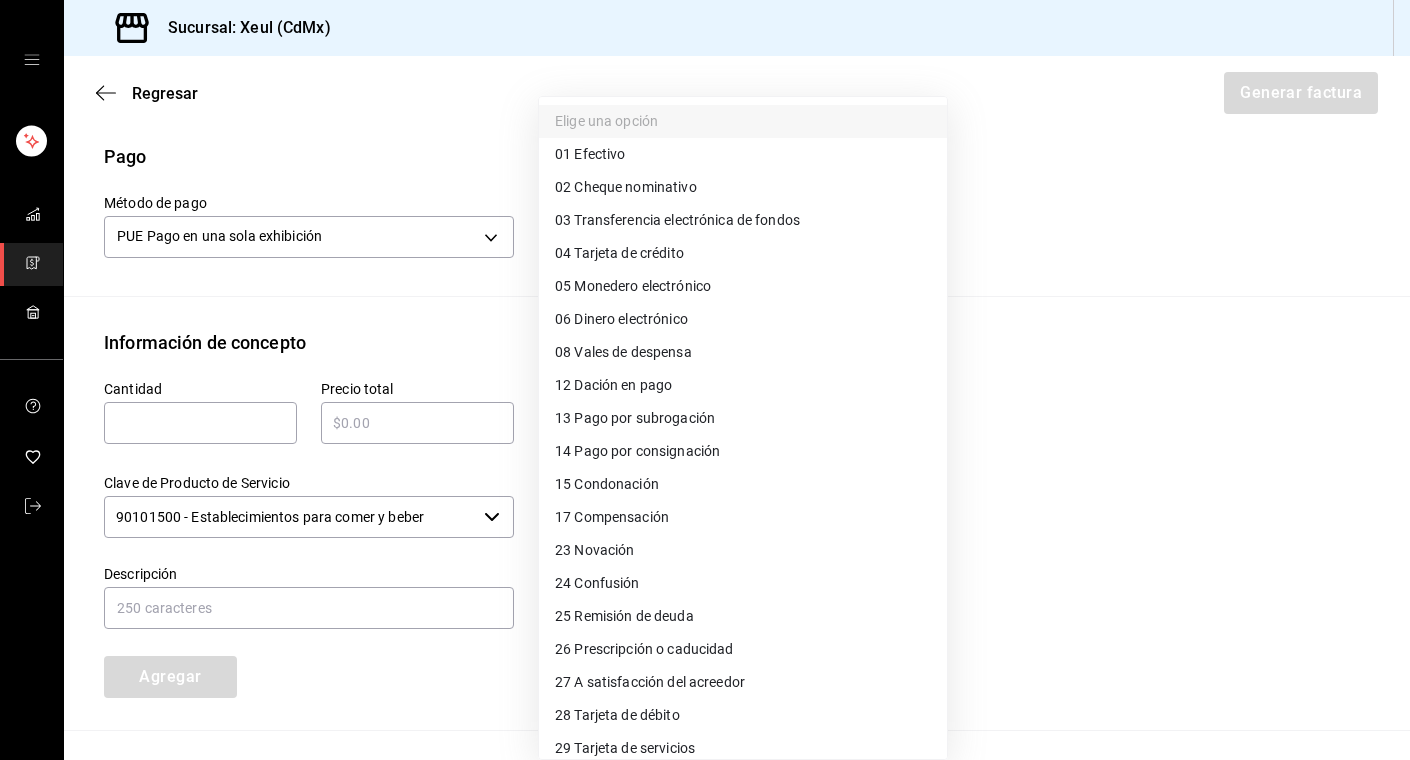 type on "04" 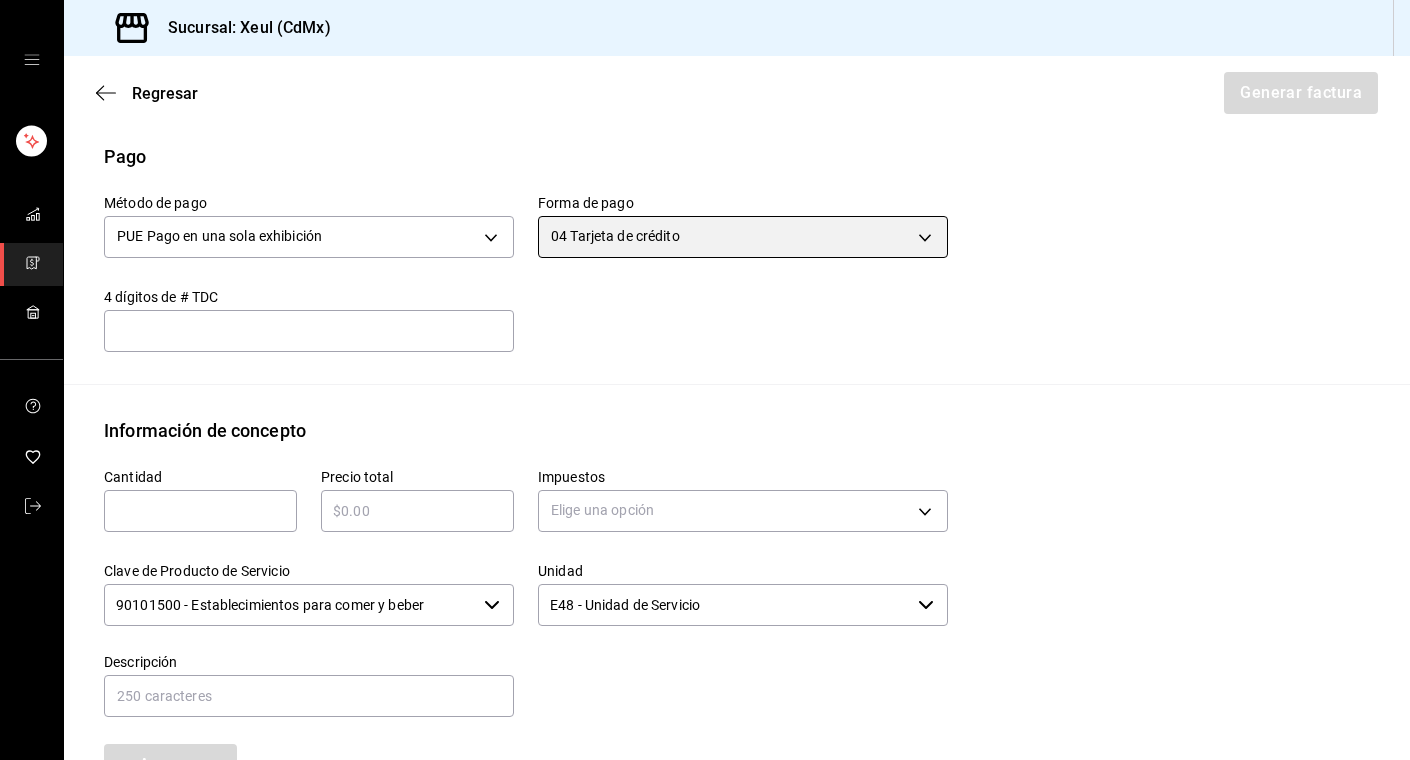 scroll, scrollTop: 635, scrollLeft: 0, axis: vertical 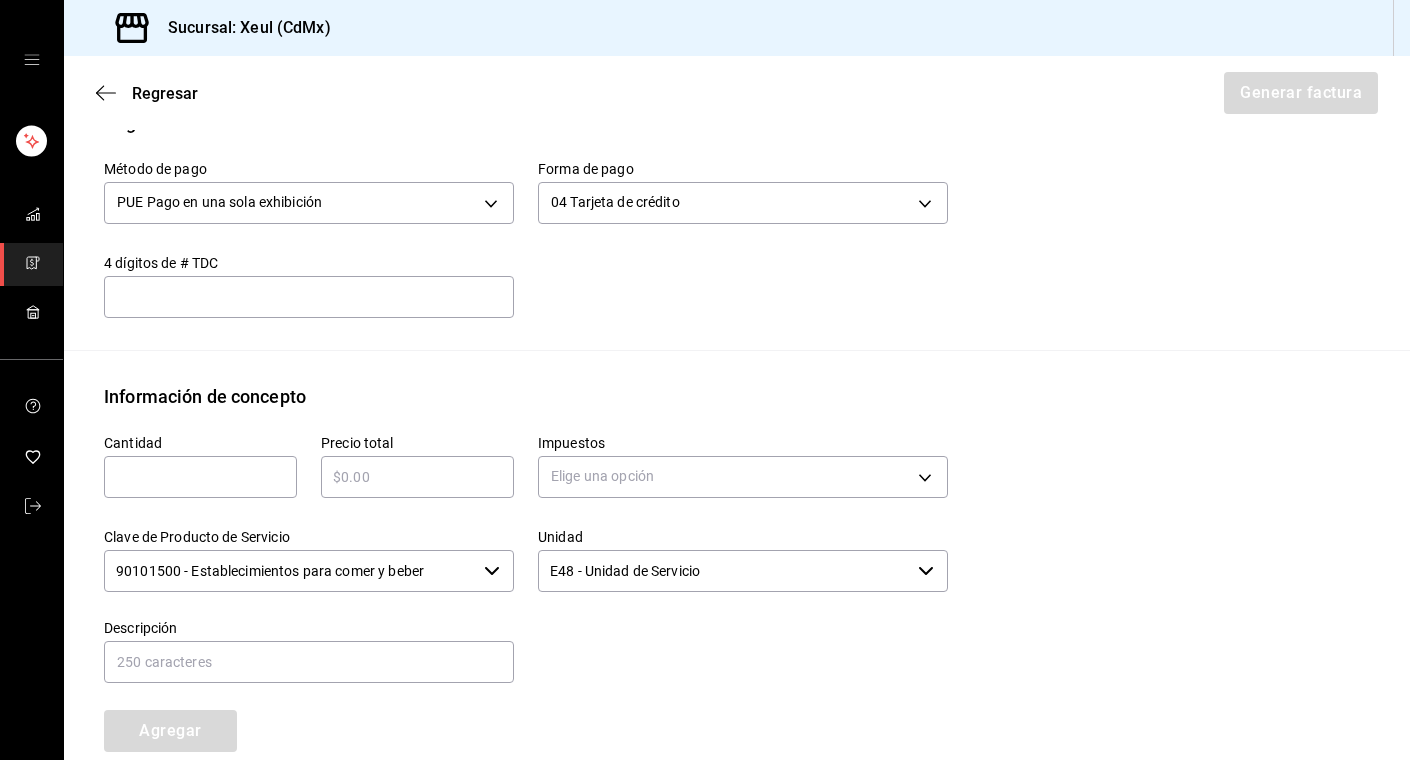 click at bounding box center (200, 477) 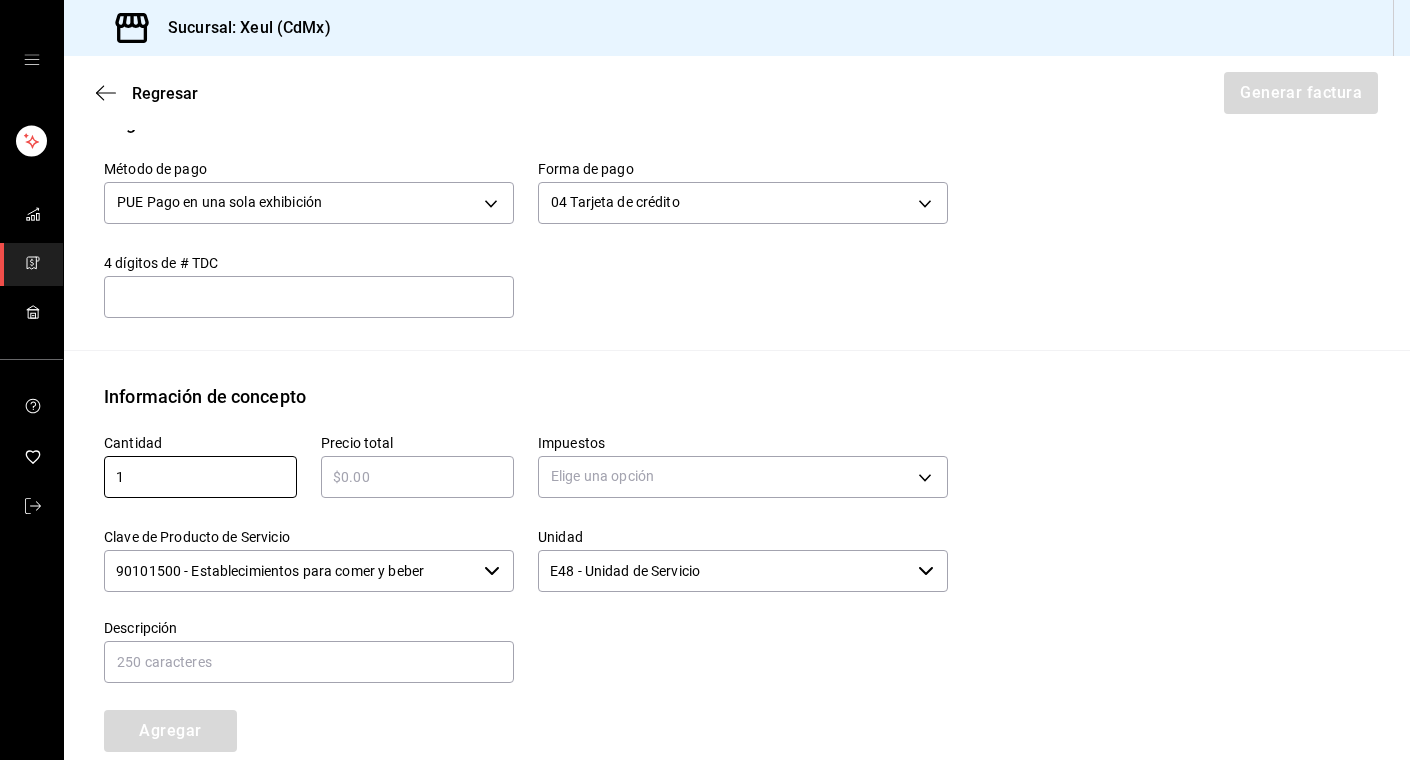 type on "1" 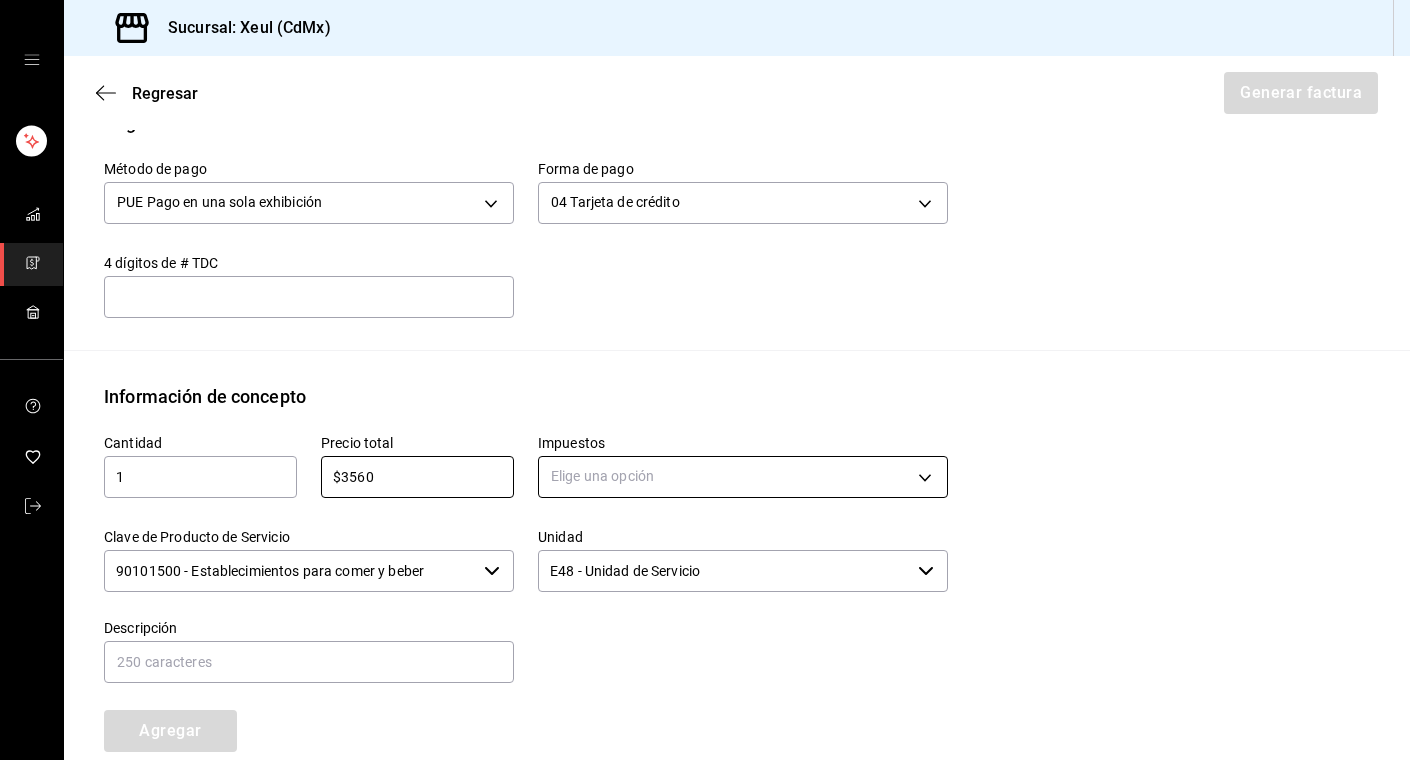 type on "$3560" 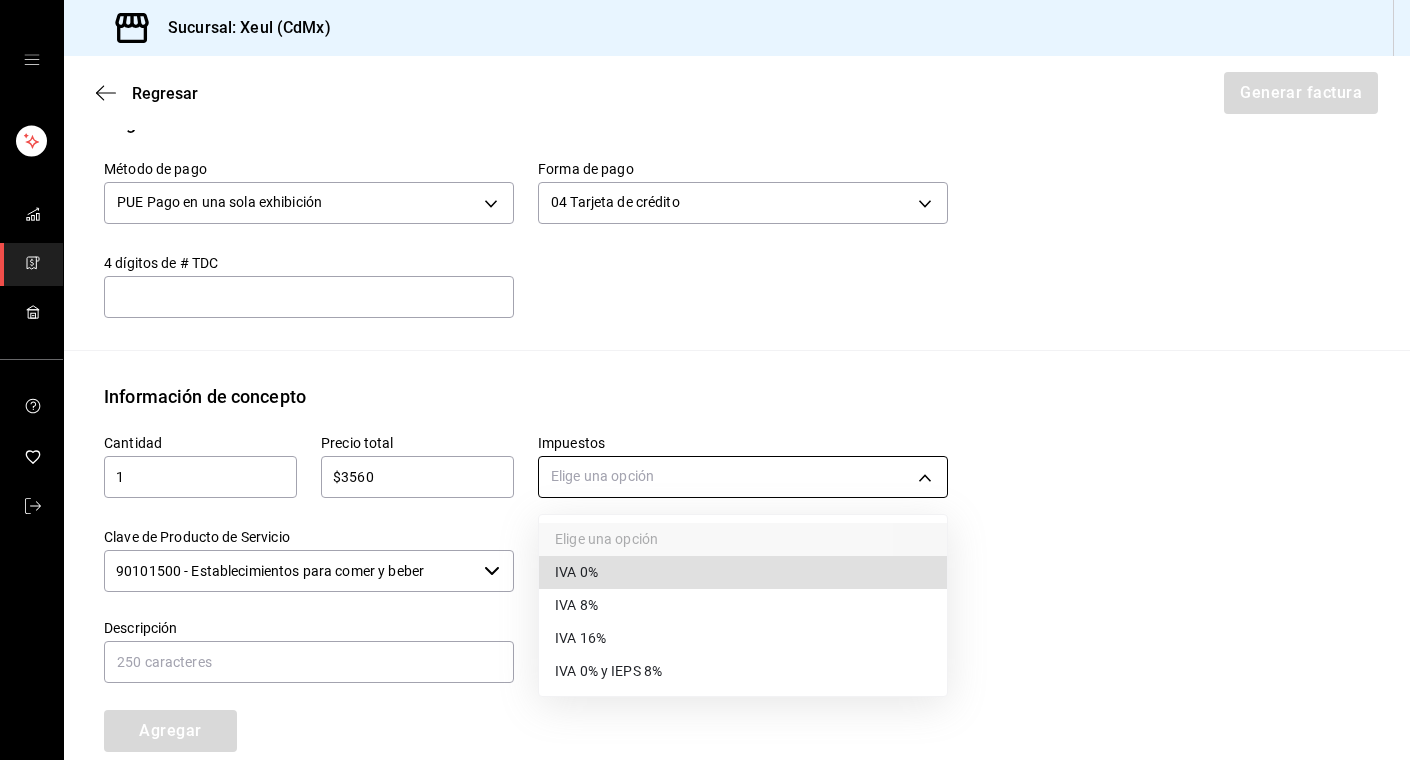 click on "Sucursal: [CITY] Regresar Generar factura Emisor Perfil fiscal [FIRST] [LAST] Tipo de comprobante Ingreso Receptor Nombre / Razón social [FULL_NAME] RFC Receptor [RFC] Régimen fiscal Personas Físicas con Actividades Empresariales y Profesionales Uso de CFDI G03: Gastos en general Correo electrónico [EMAIL] Elige cómo quieres agregar los conceptos a tu factura Manualmente Asociar orden Pago Método de pago PUE   Pago en una sola exhibición PUE Forma de pago 04   Tarjeta de crédito 04 4 dígitos de # TDC ​ Información de concepto Cantidad 1 ​ Precio total $3560 ​ Impuestos Elige una opción Clave de Producto de Servicio 90101500 - Establecimientos para comer y beber ​ Unidad E48 - Unidad de Servicio ​ Descripción Agregar IVA Total $0.00 IEPS Total $0.00 Subtotal $0.00 Total $0.00 Orden Cantidad Clave Unidad Monto Impuesto Subtotal Total GANA 1 MES GRATIS EN TU SUSCRIPCIÓN AQUÍ Visitar centro de ayuda ([PHONE]) soporte@parrotsoftware.io" at bounding box center (705, 380) 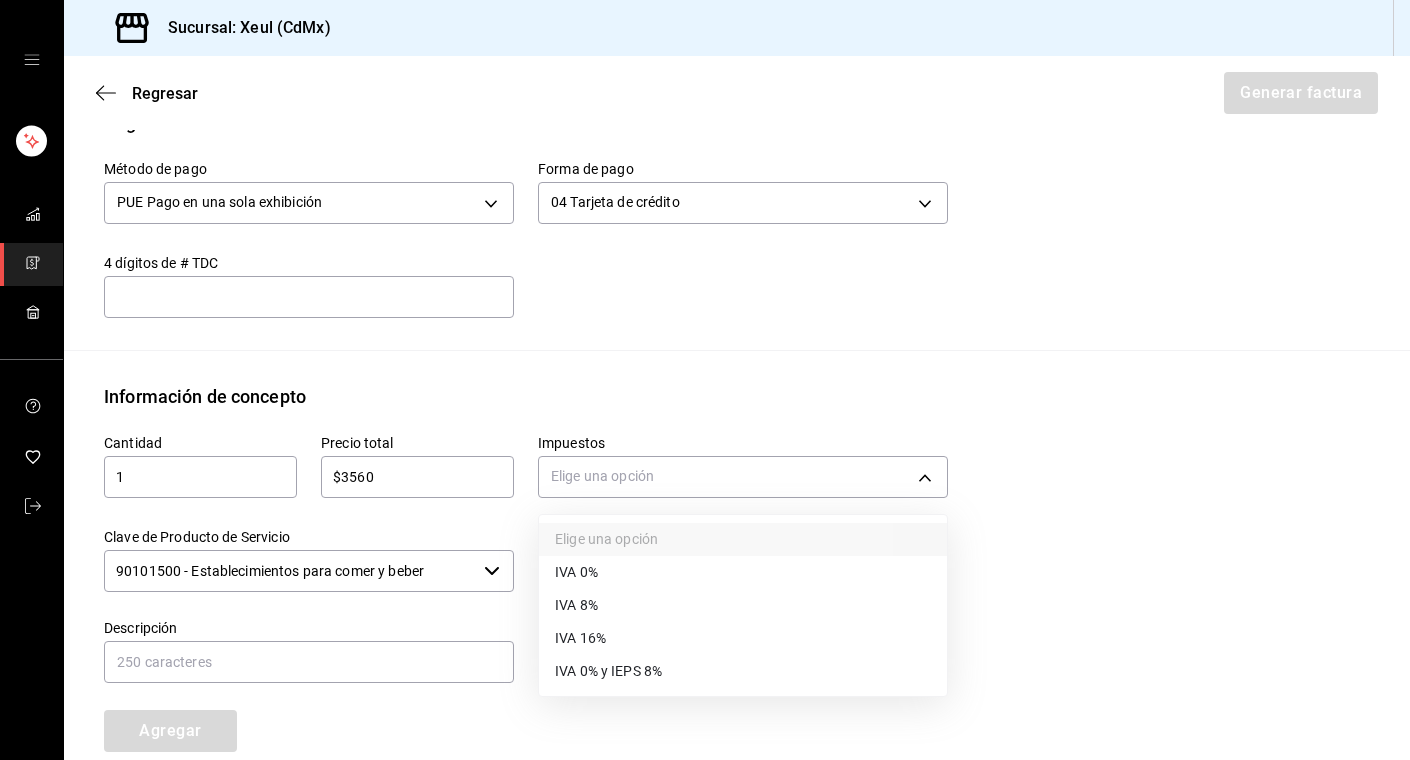 click on "IVA 16%" at bounding box center (580, 638) 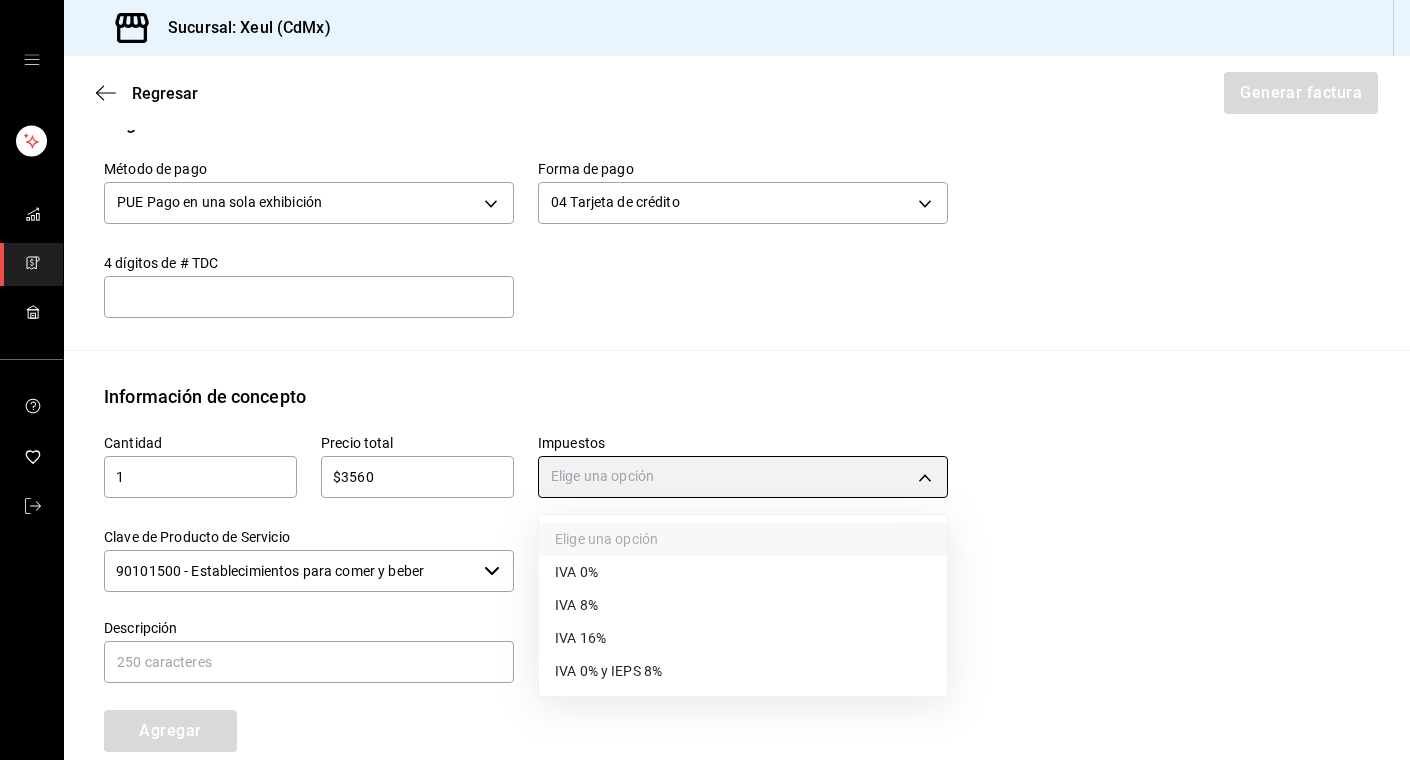 type on "IVA_16" 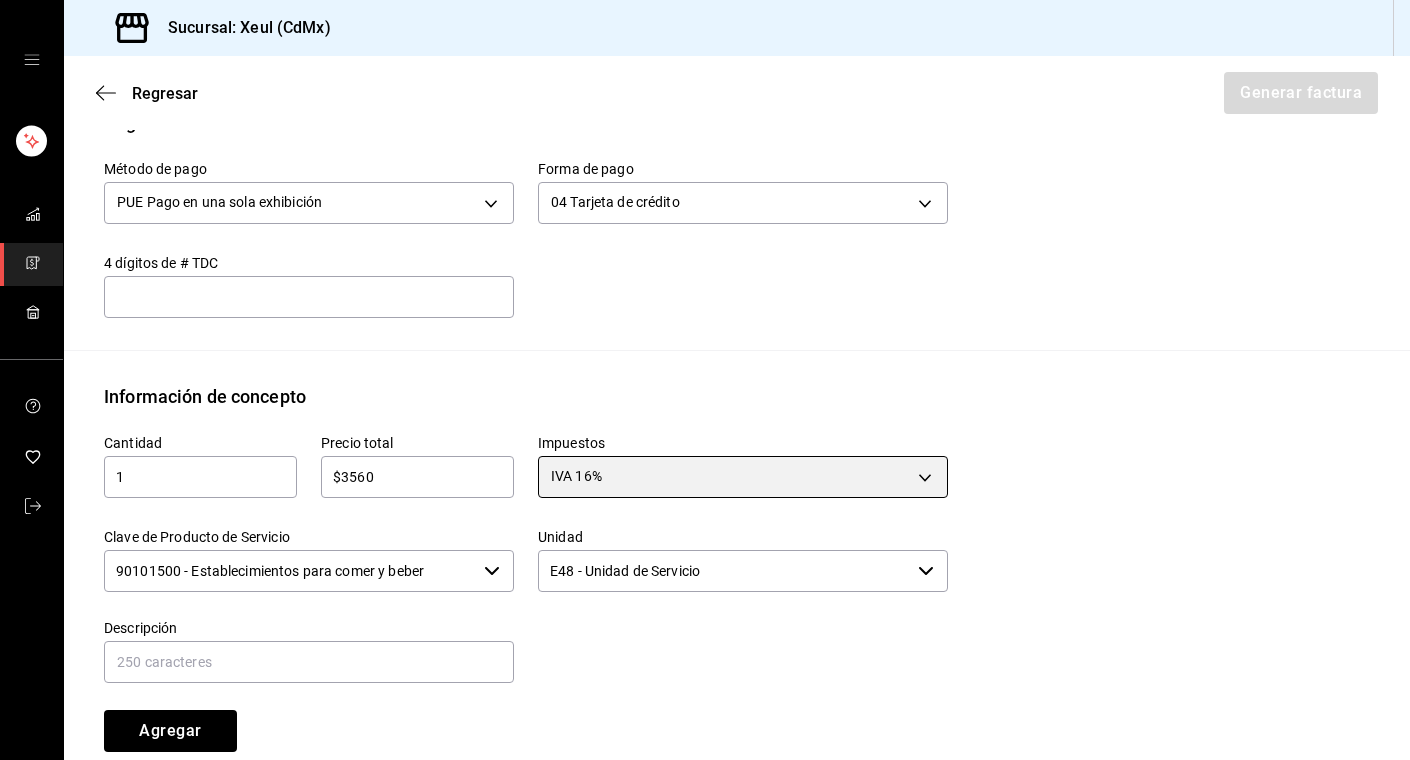 scroll, scrollTop: 894, scrollLeft: 0, axis: vertical 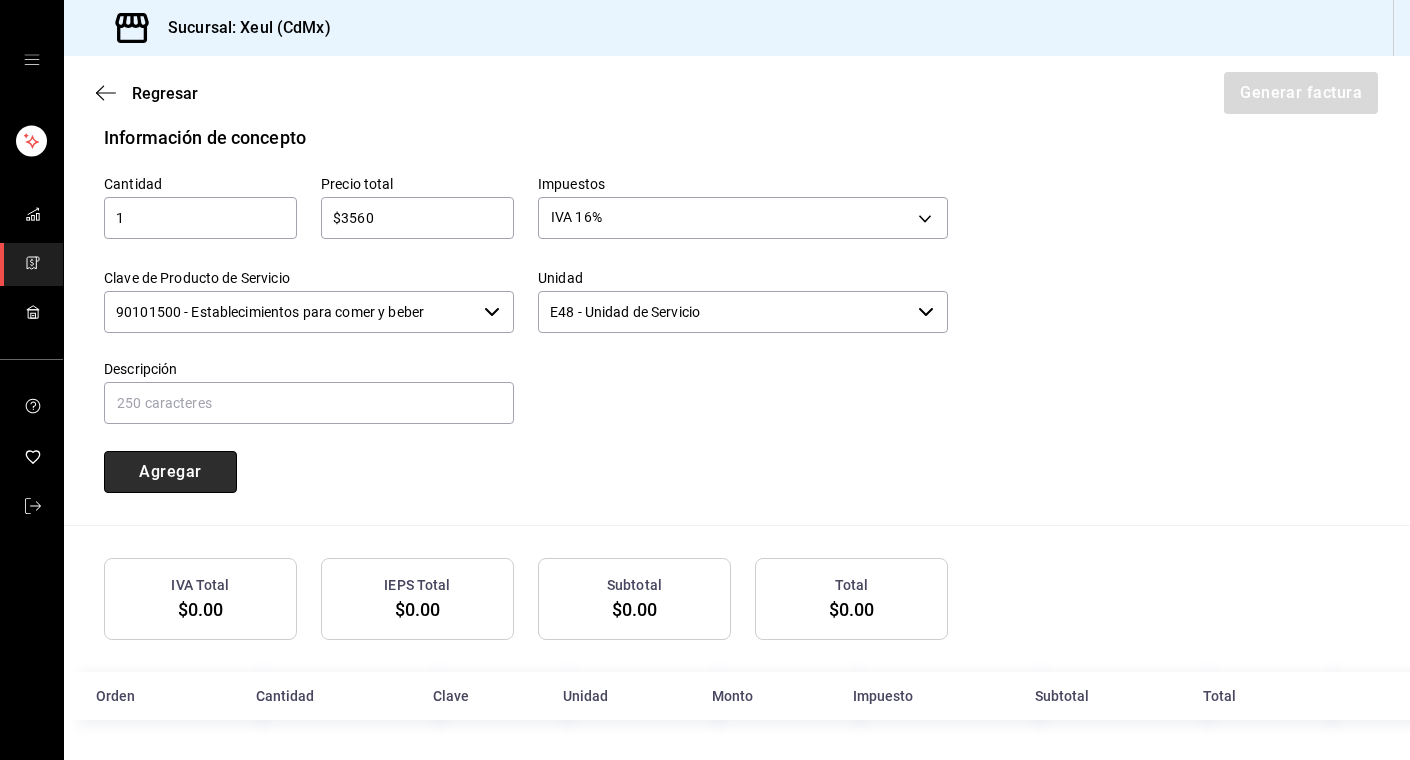 click on "Agregar" at bounding box center (170, 472) 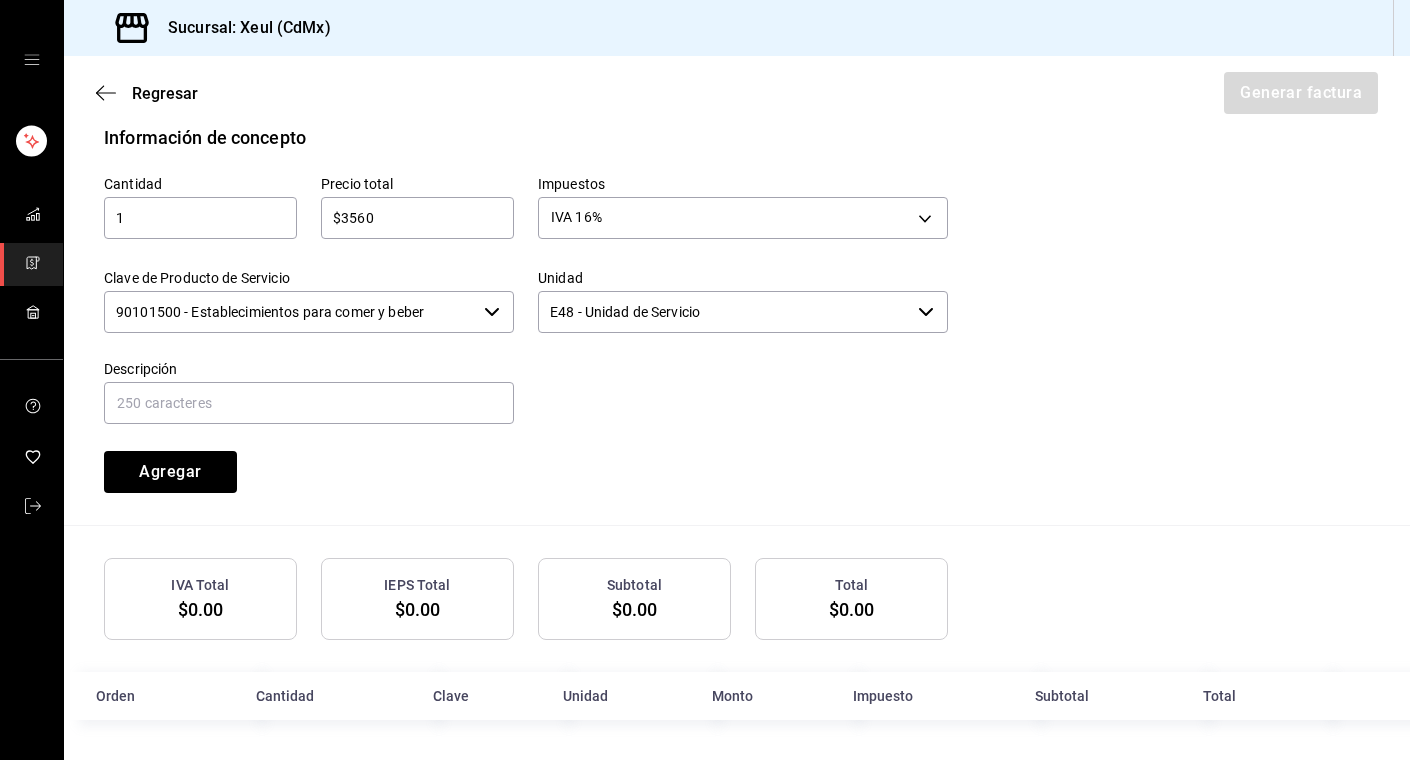 type 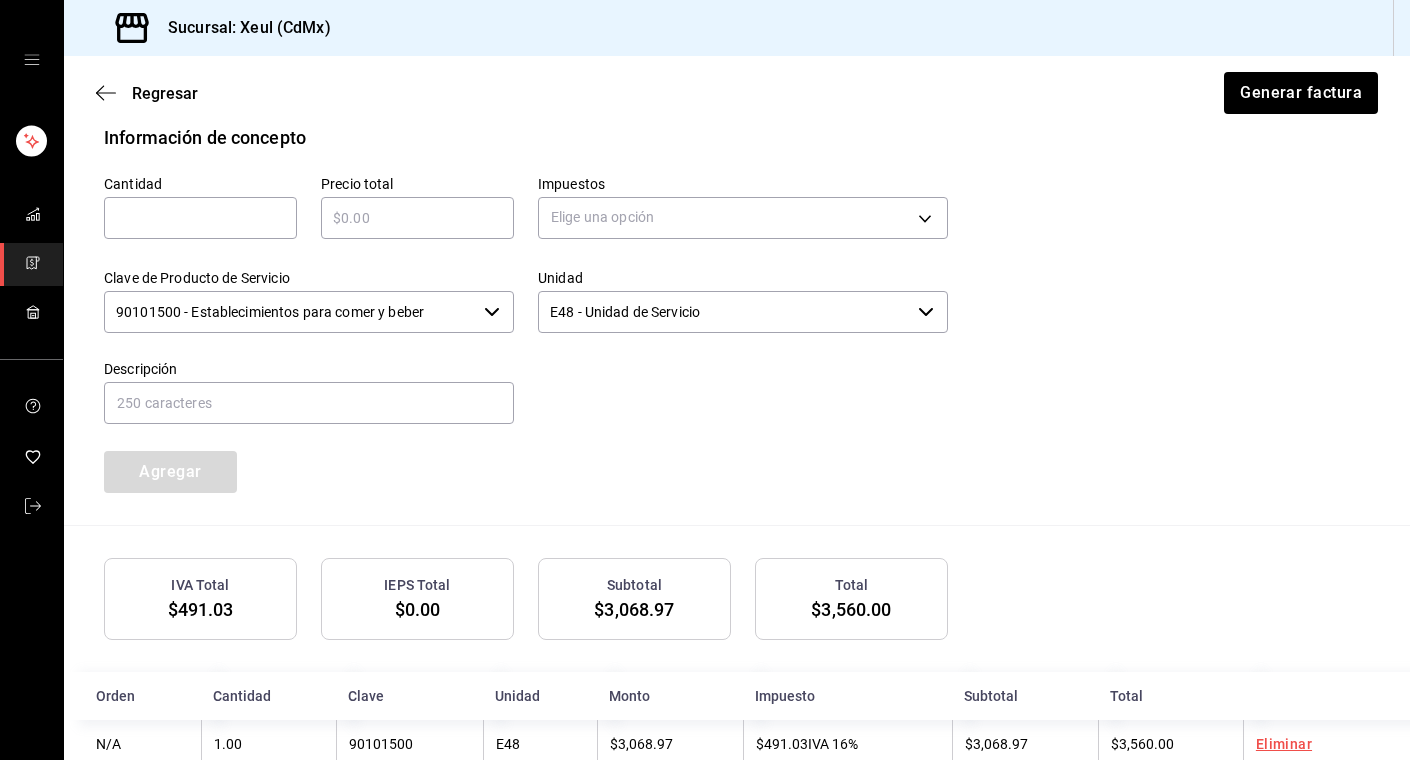 scroll, scrollTop: 943, scrollLeft: 0, axis: vertical 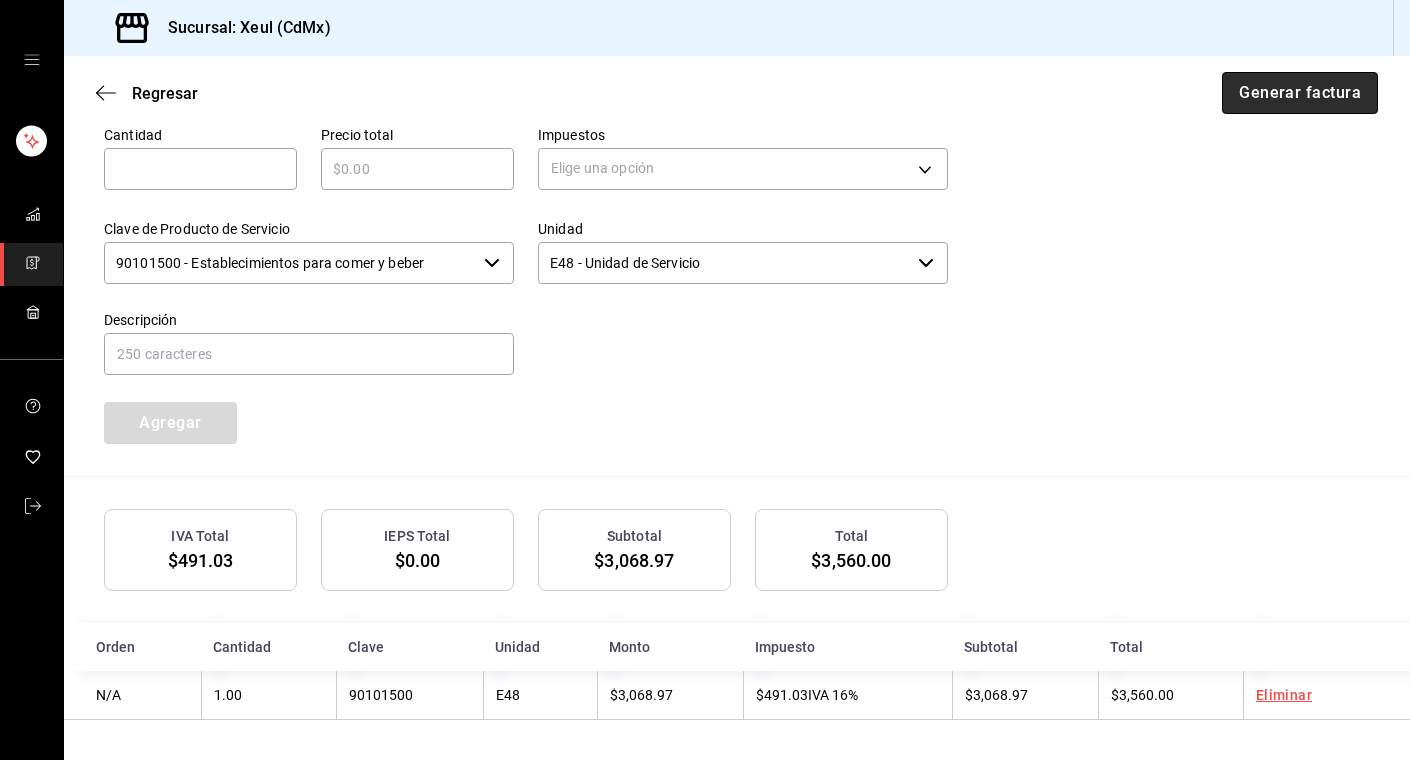 click on "Generar factura" at bounding box center (1300, 93) 